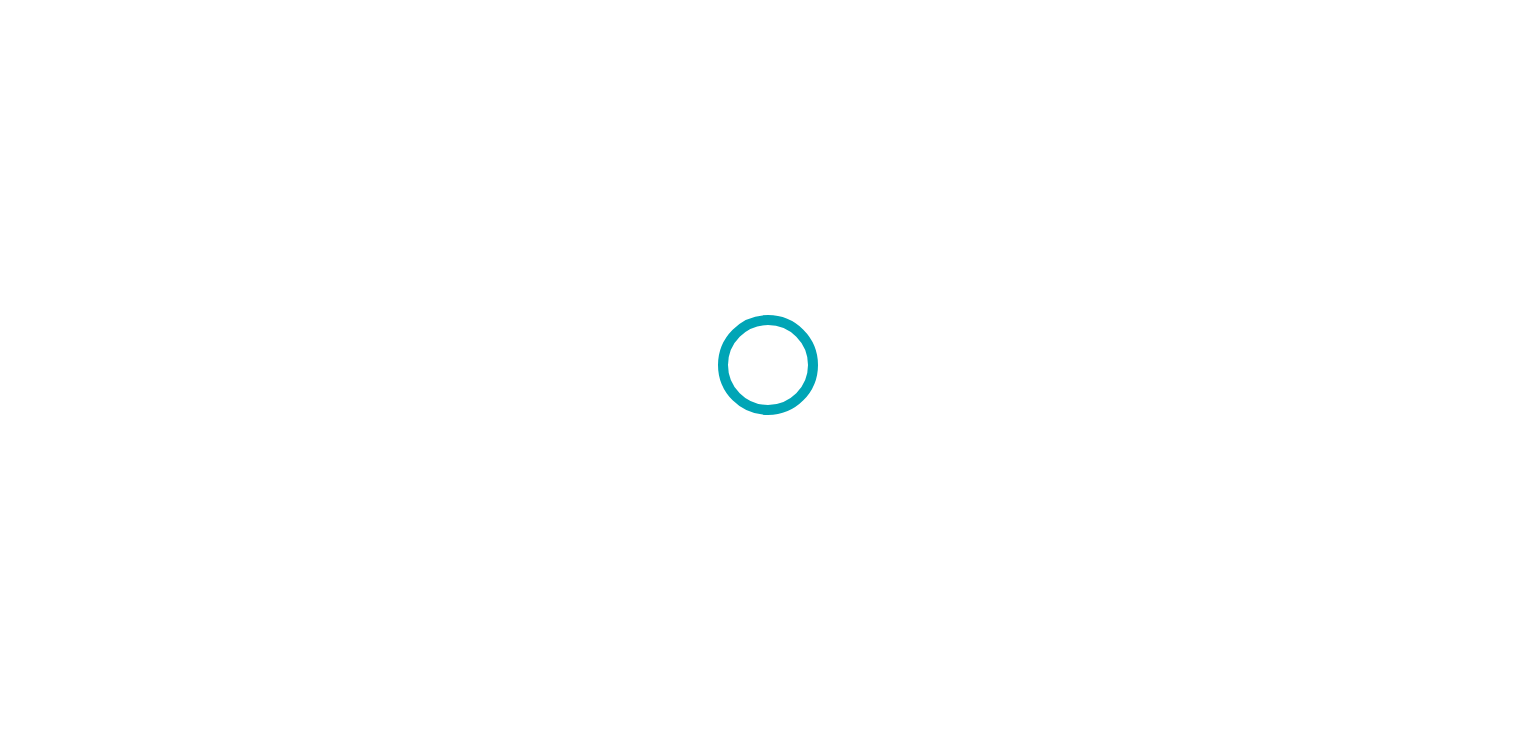 scroll, scrollTop: 0, scrollLeft: 0, axis: both 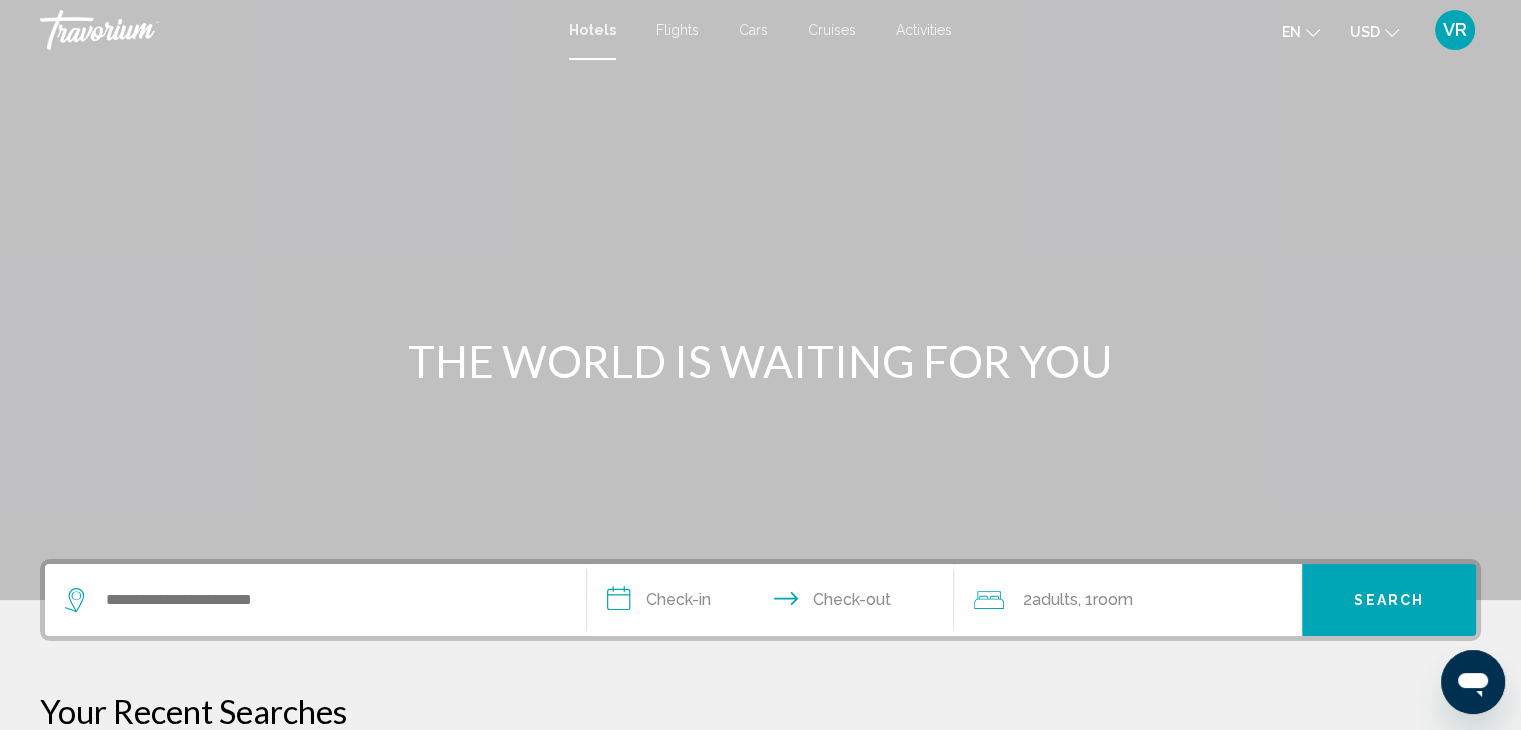click at bounding box center [315, 600] 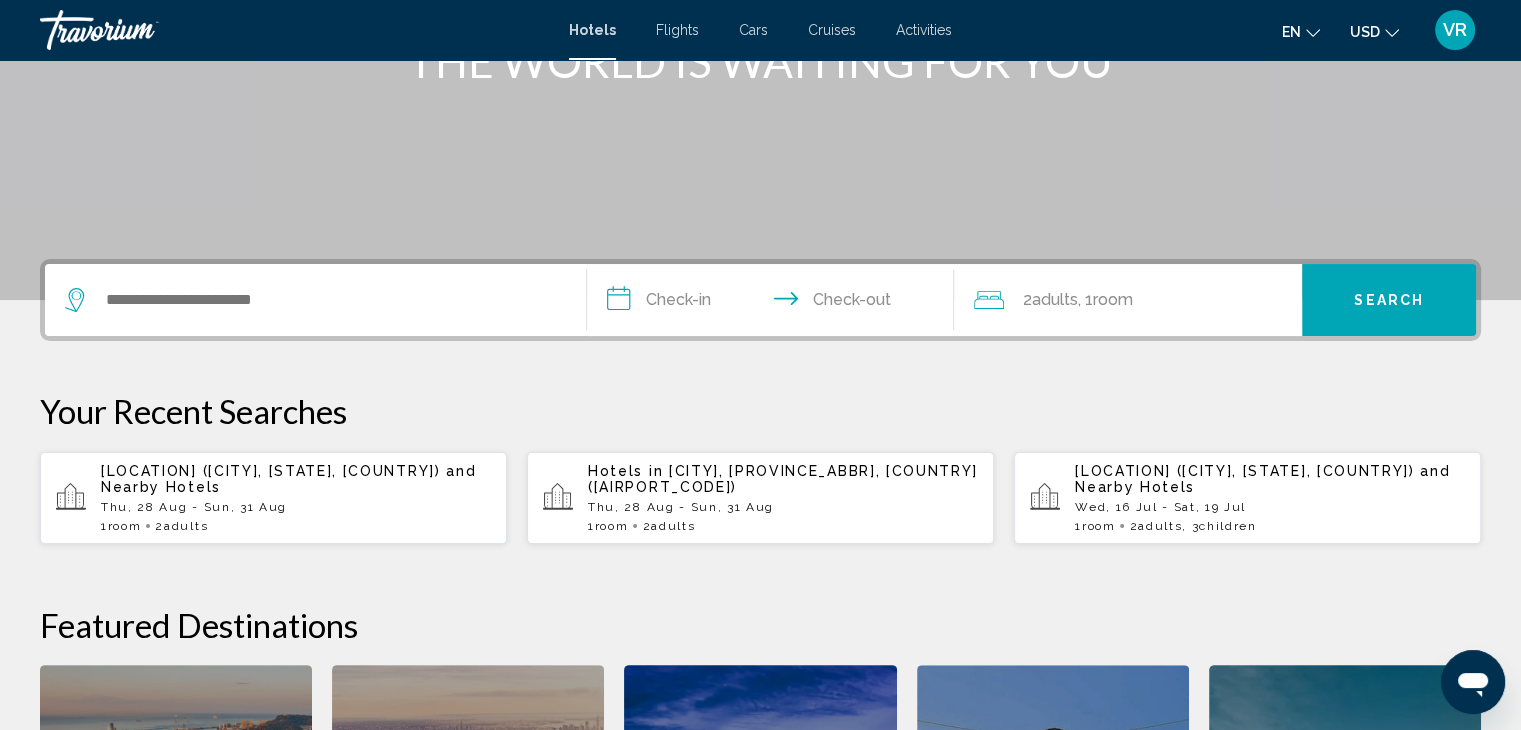 scroll, scrollTop: 493, scrollLeft: 0, axis: vertical 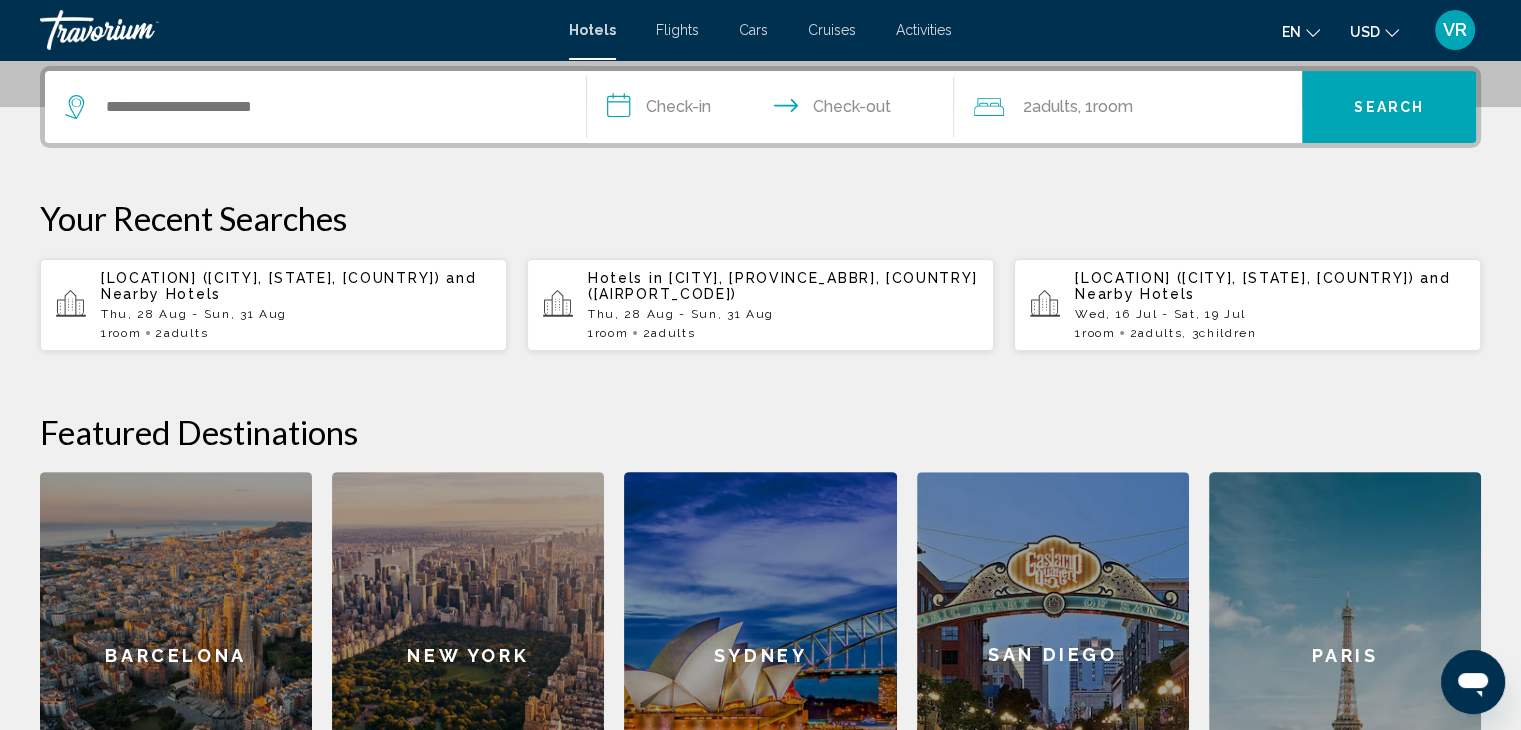click on "**********" at bounding box center (760, 452) 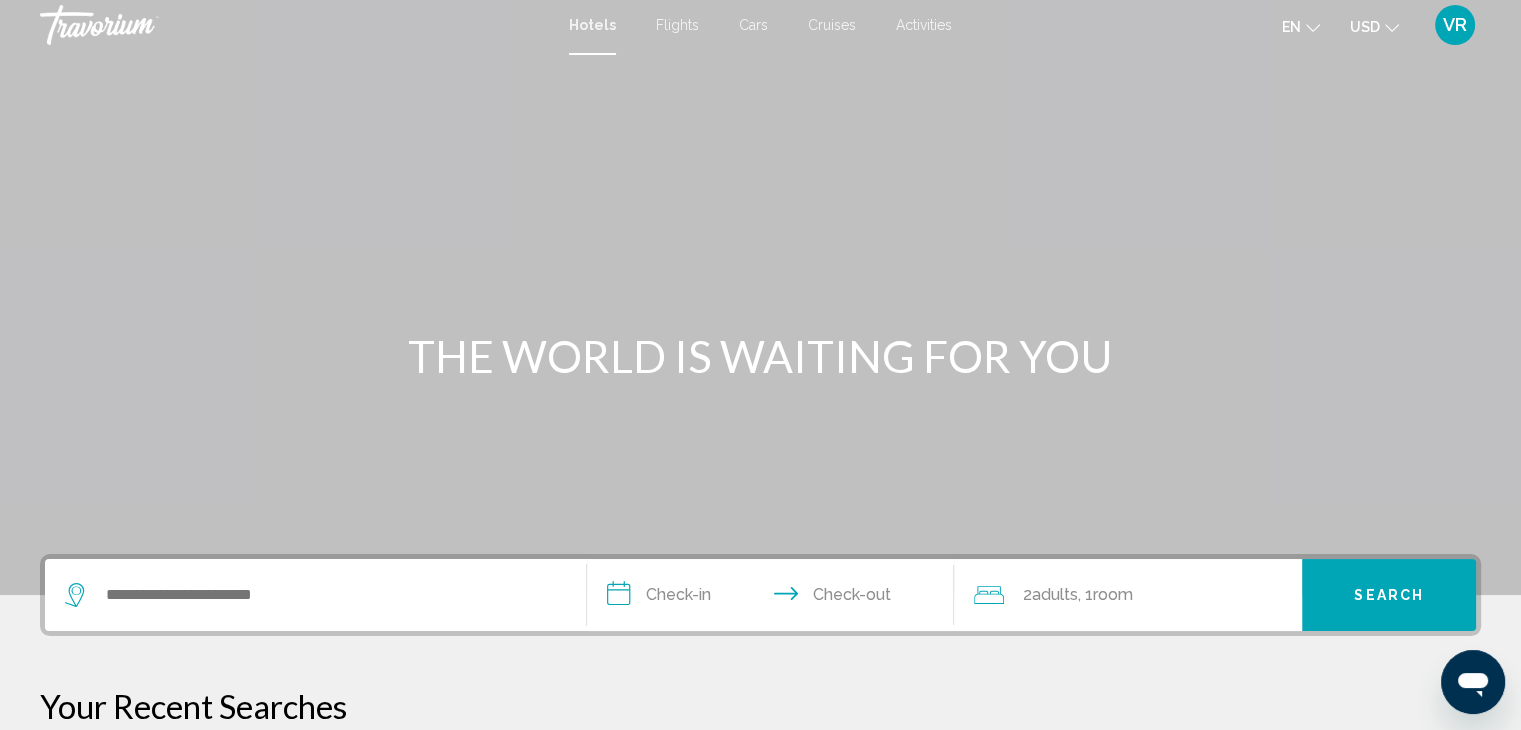 scroll, scrollTop: 0, scrollLeft: 0, axis: both 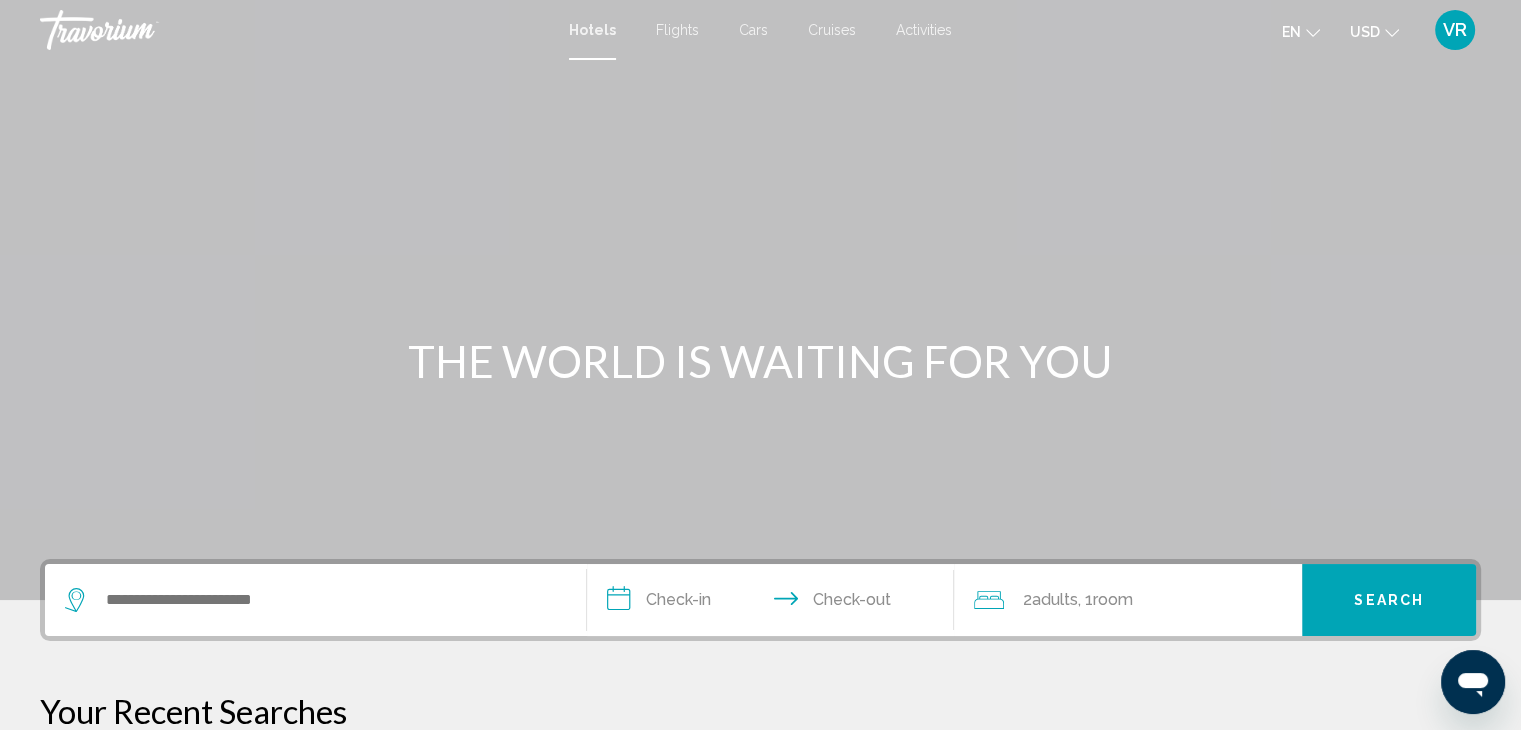 click on "Cars" at bounding box center (753, 30) 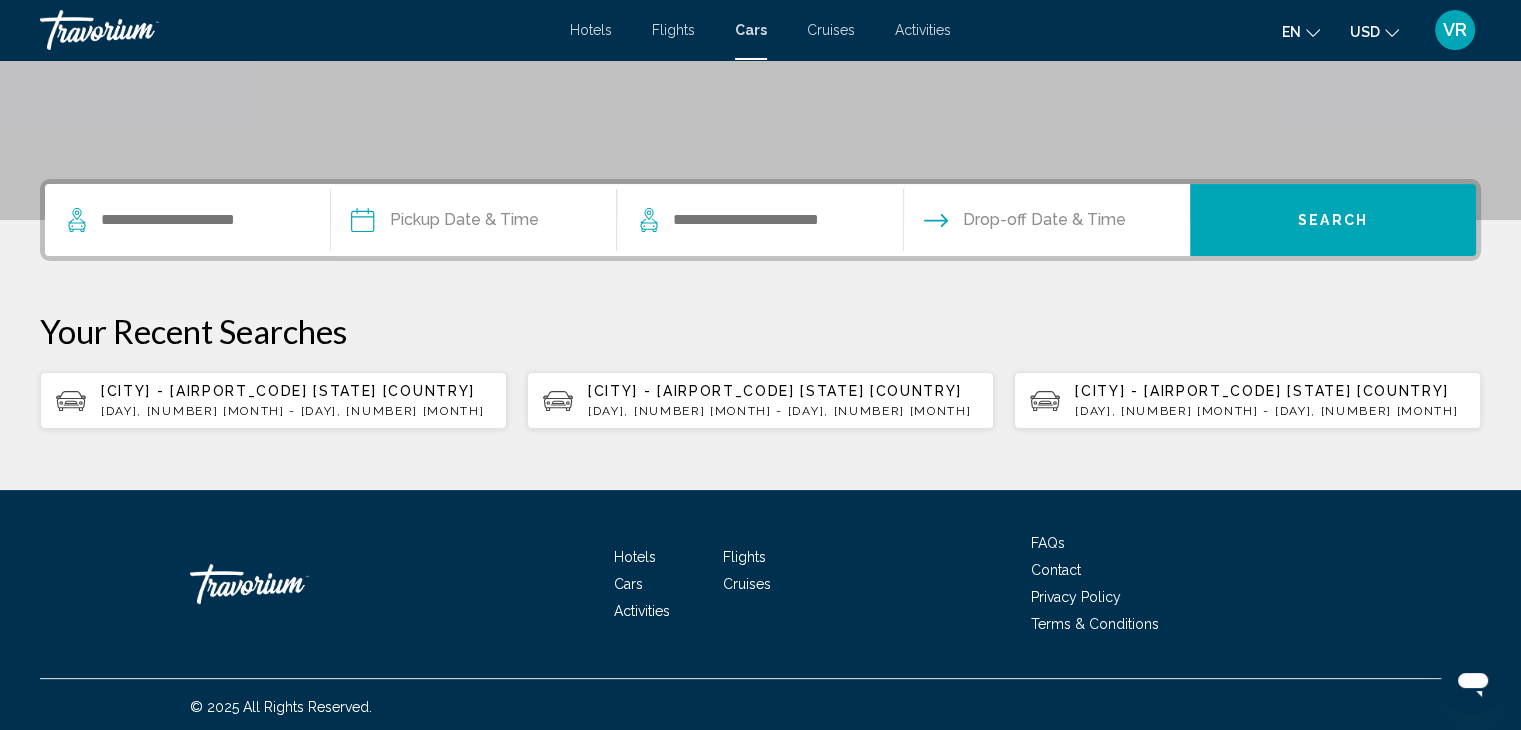 scroll, scrollTop: 384, scrollLeft: 0, axis: vertical 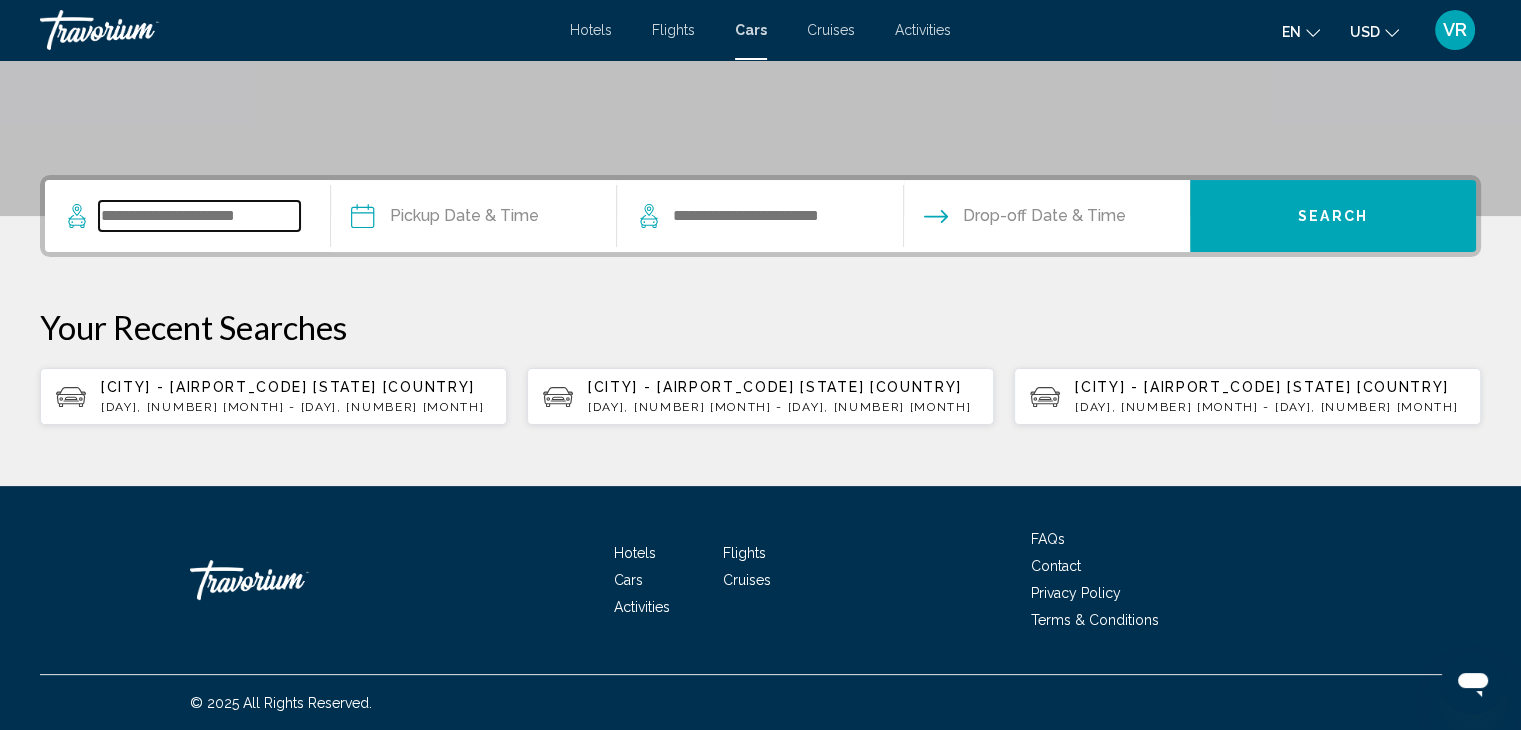 click at bounding box center (199, 216) 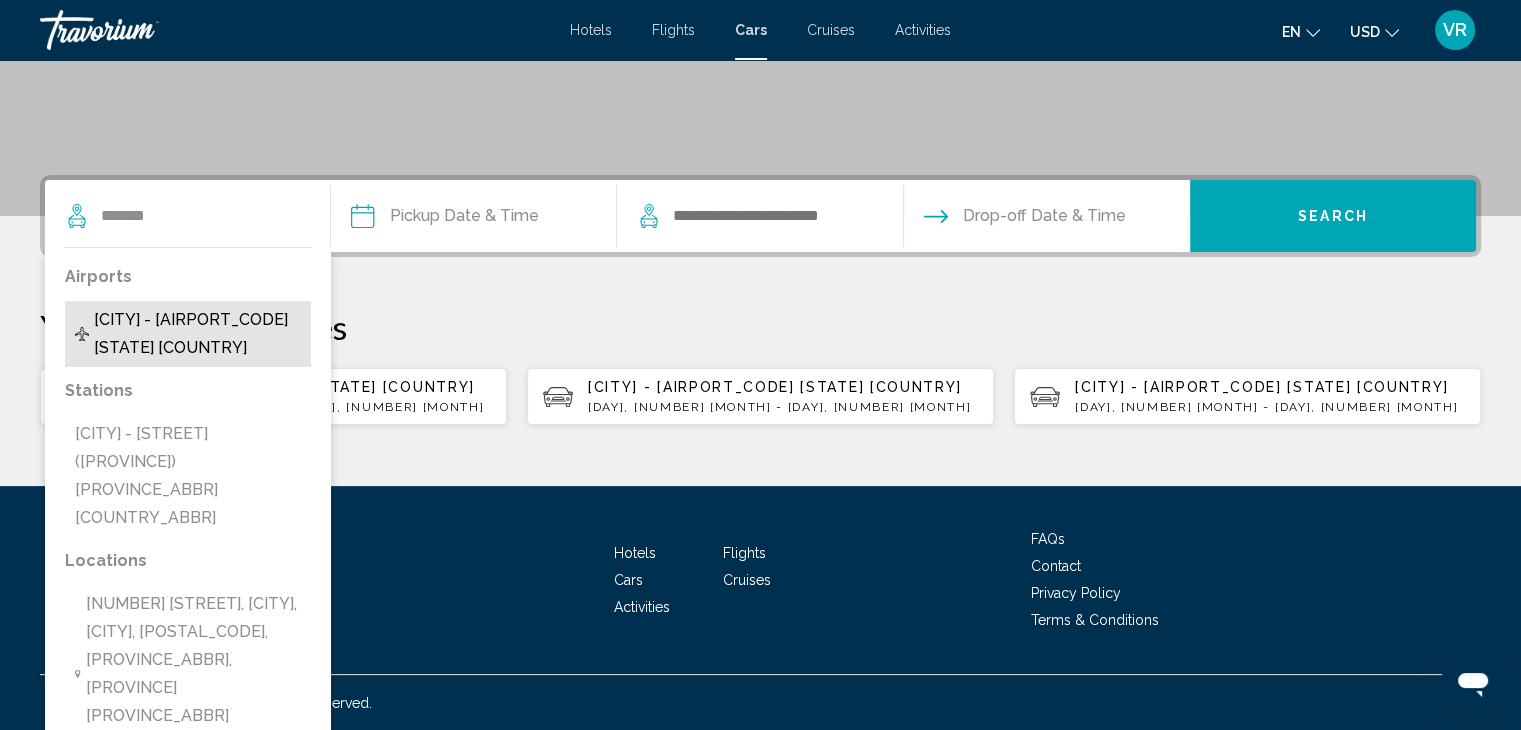 click on "[CITY] - [AIRPORT_CODE] [STATE] [COUNTRY]" at bounding box center (197, 334) 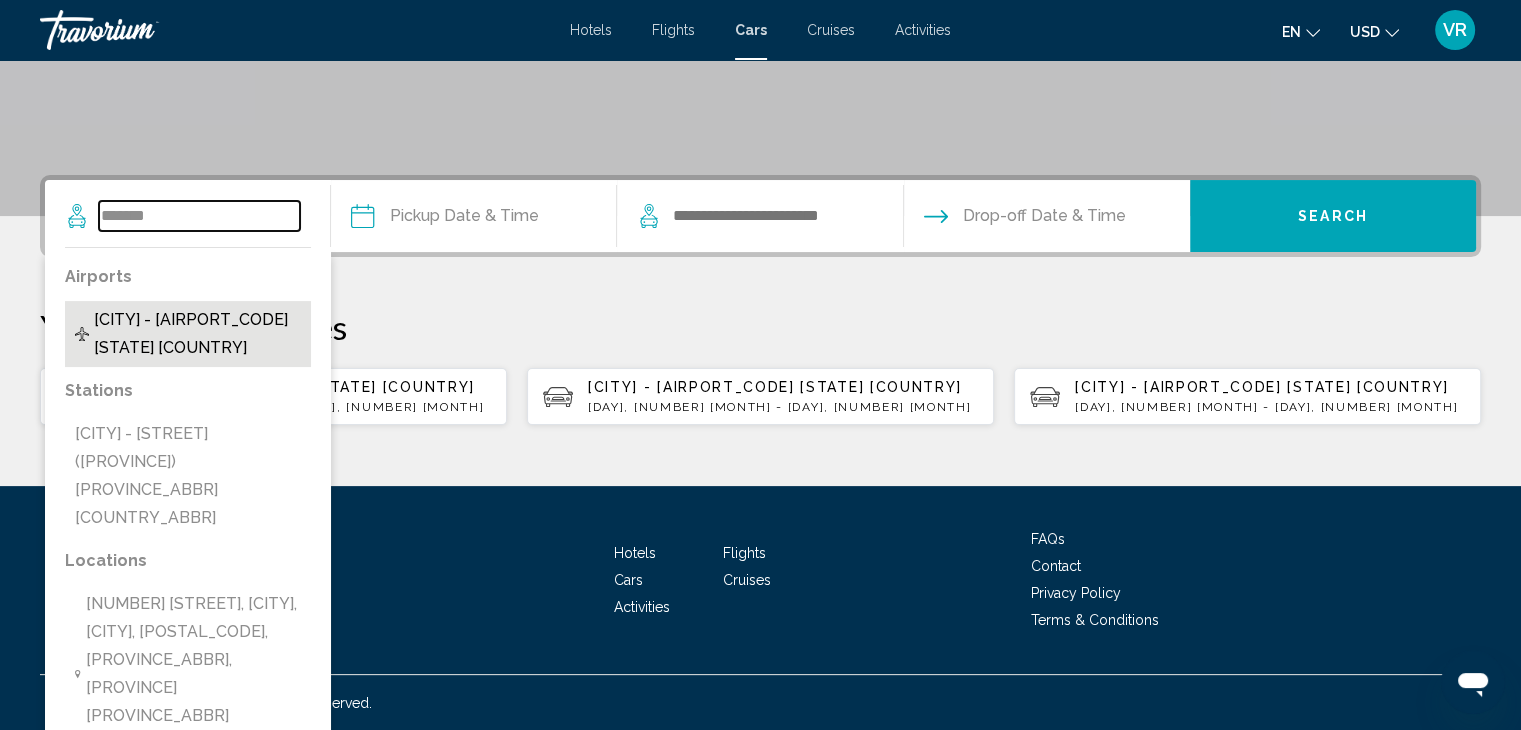 type on "**********" 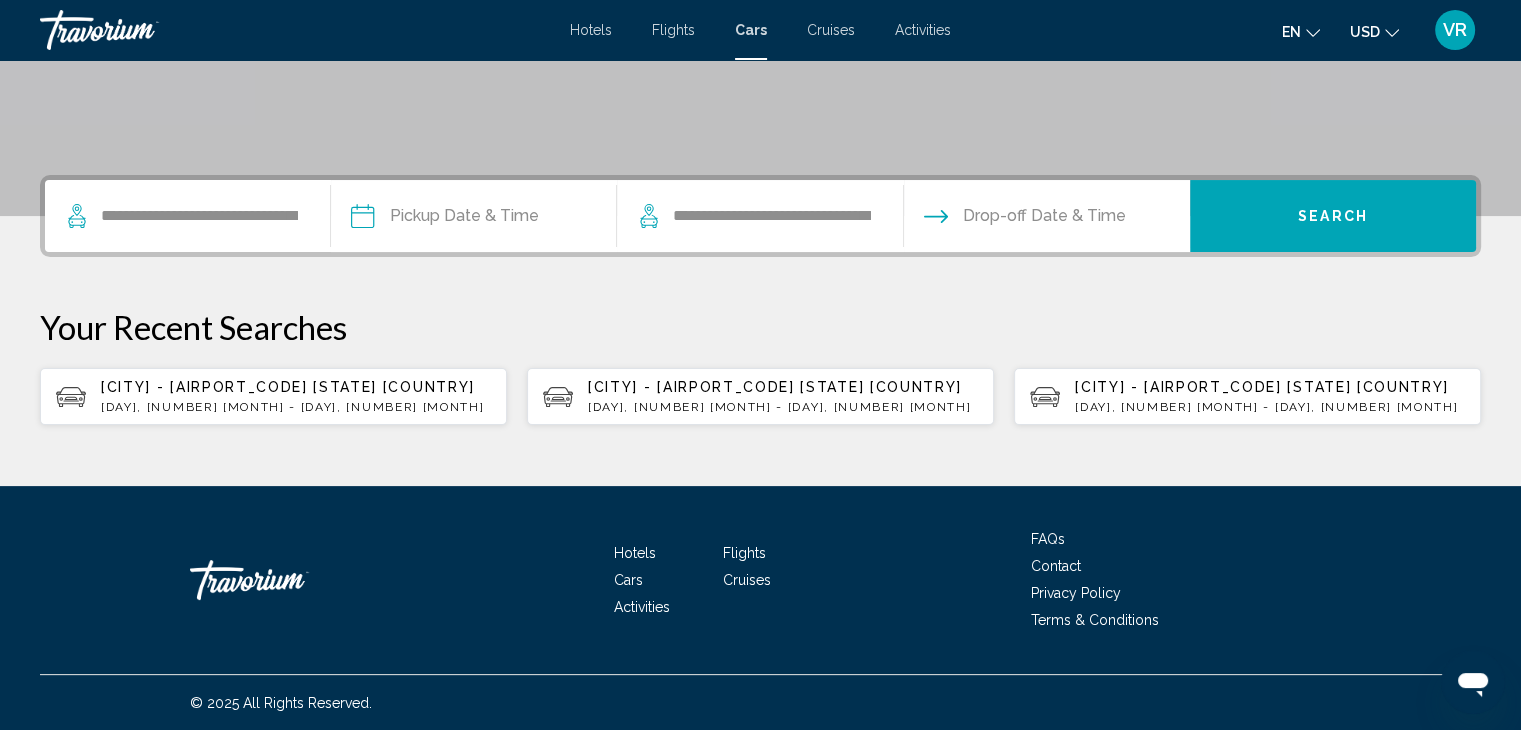 click at bounding box center [473, 219] 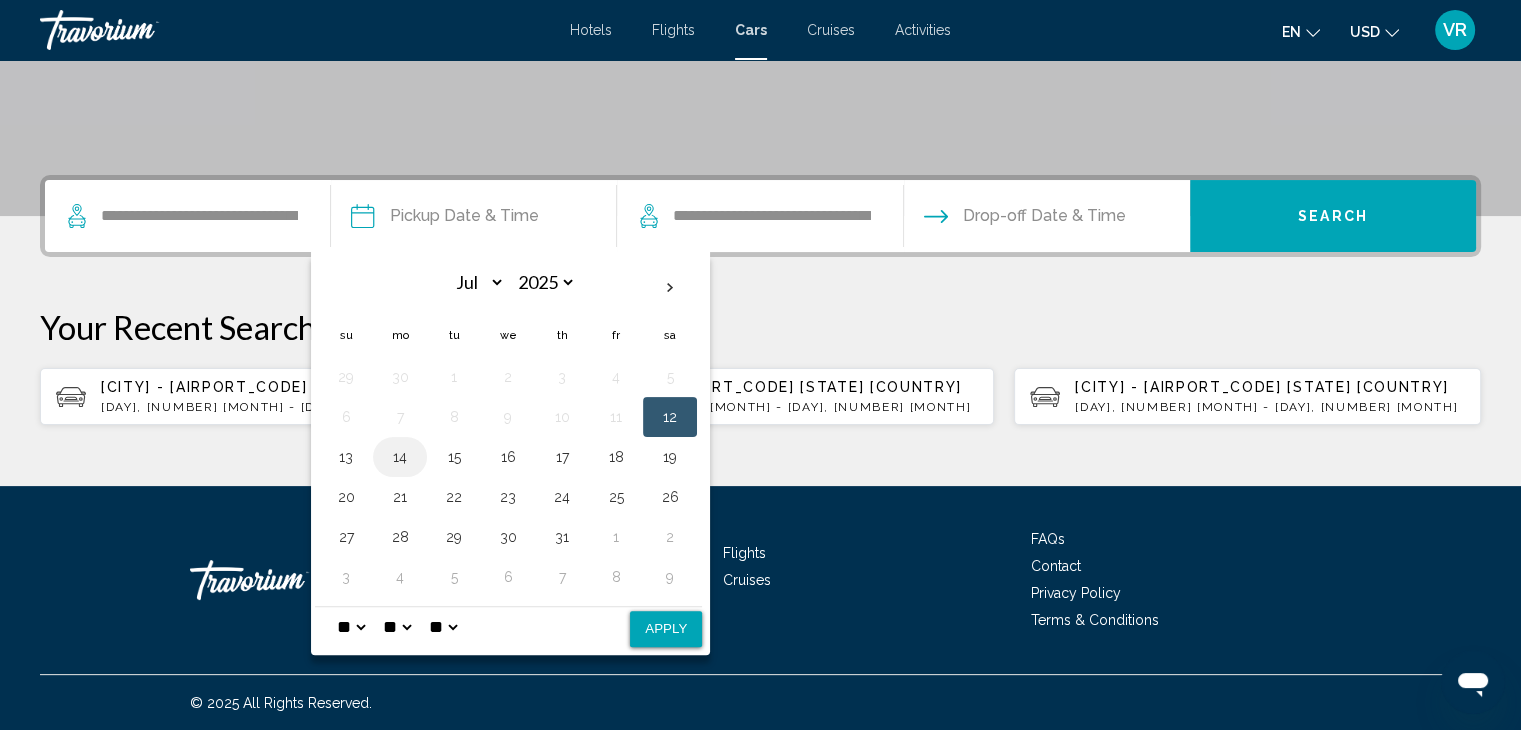click on "14" at bounding box center [400, 457] 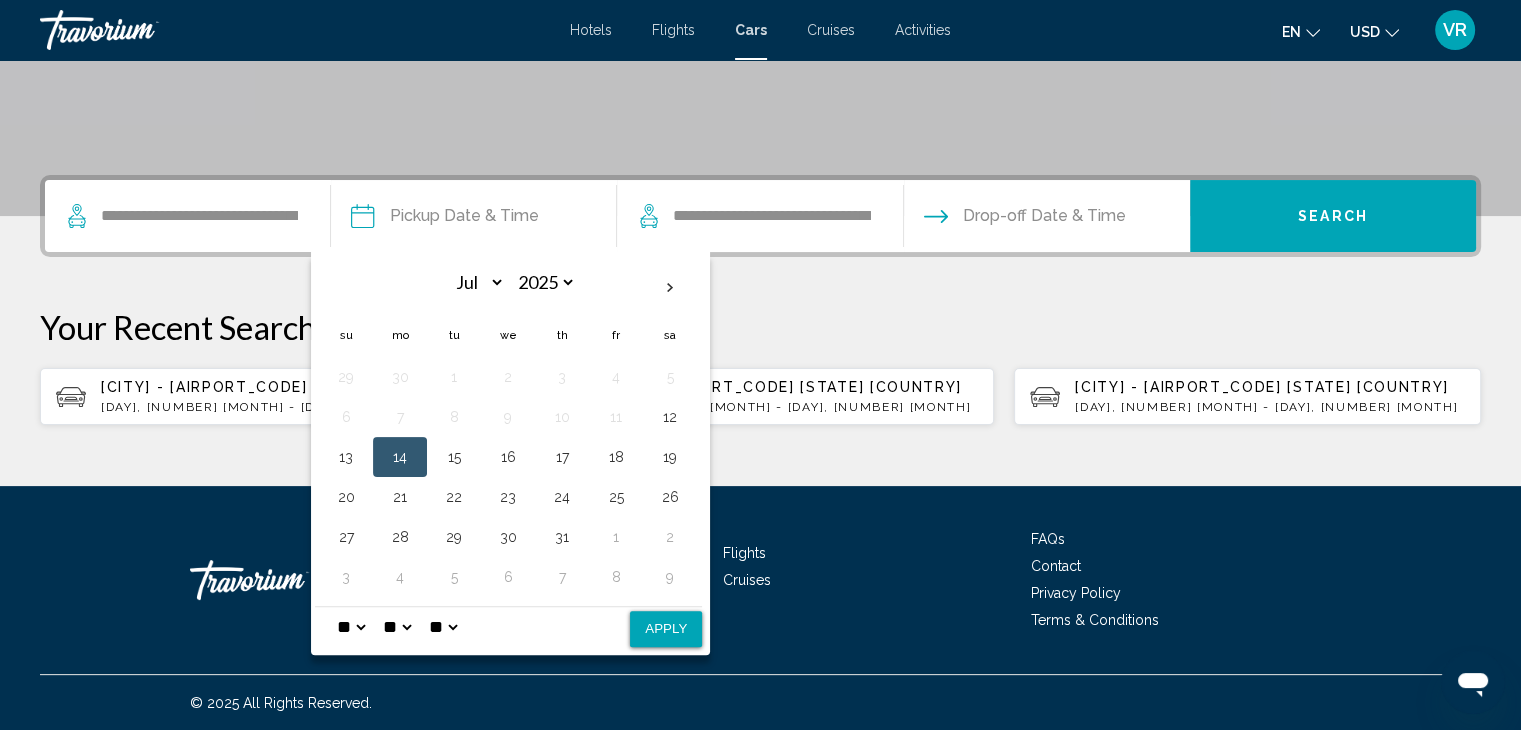 click on "** **" at bounding box center [443, 627] 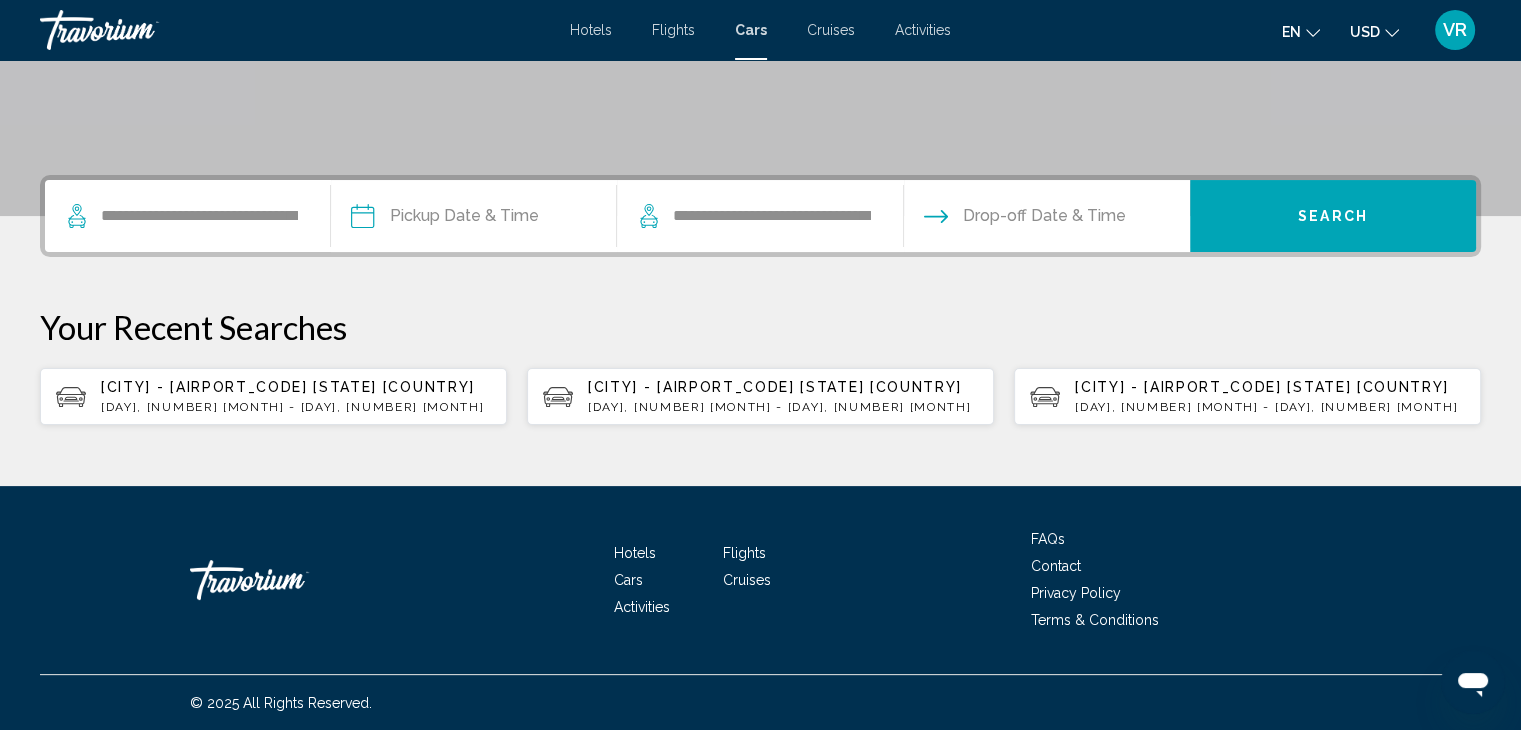 click on "Drop-off Date & Time" at bounding box center [1044, 216] 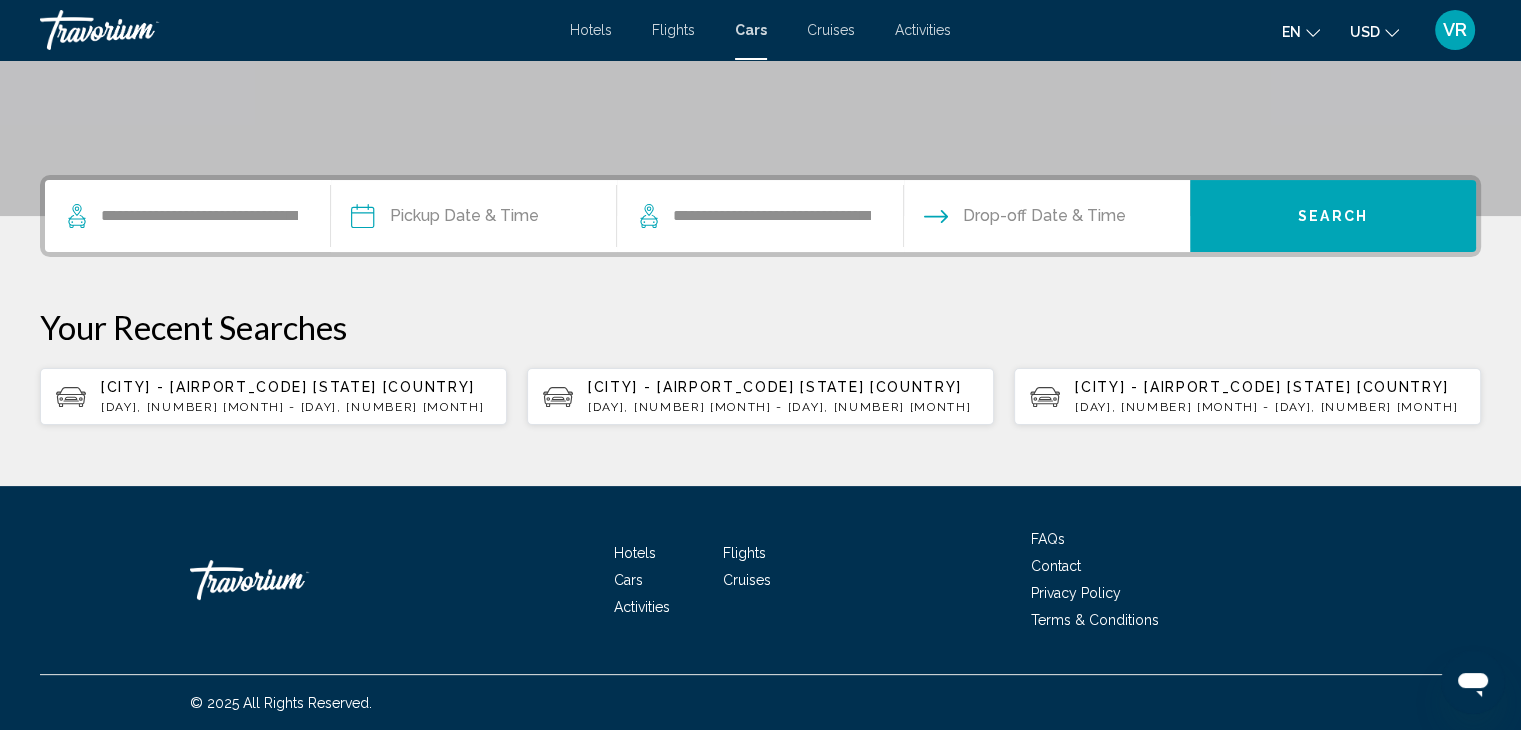 click on "Drop-off Date & Time" at bounding box center (1044, 216) 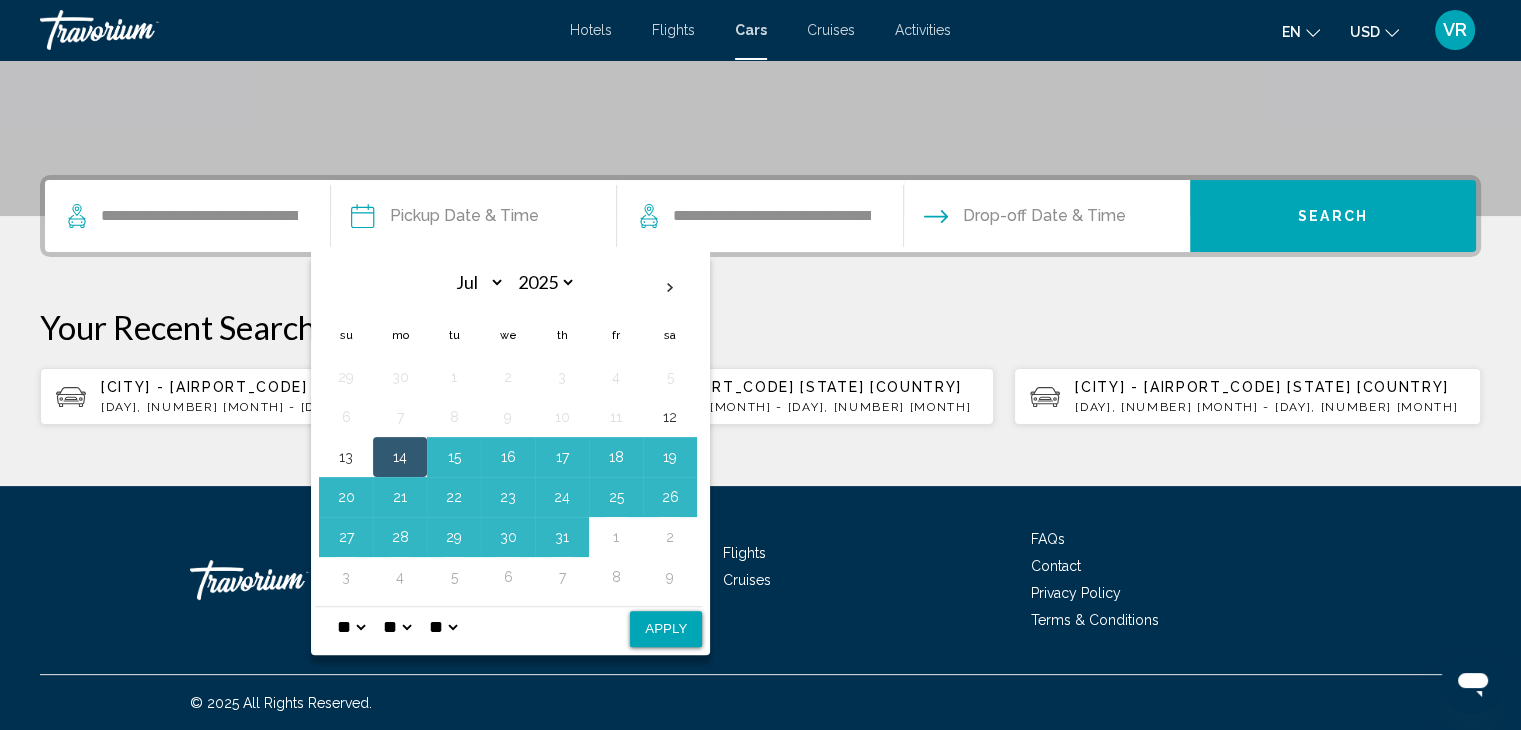 click on "Apply" at bounding box center [666, 629] 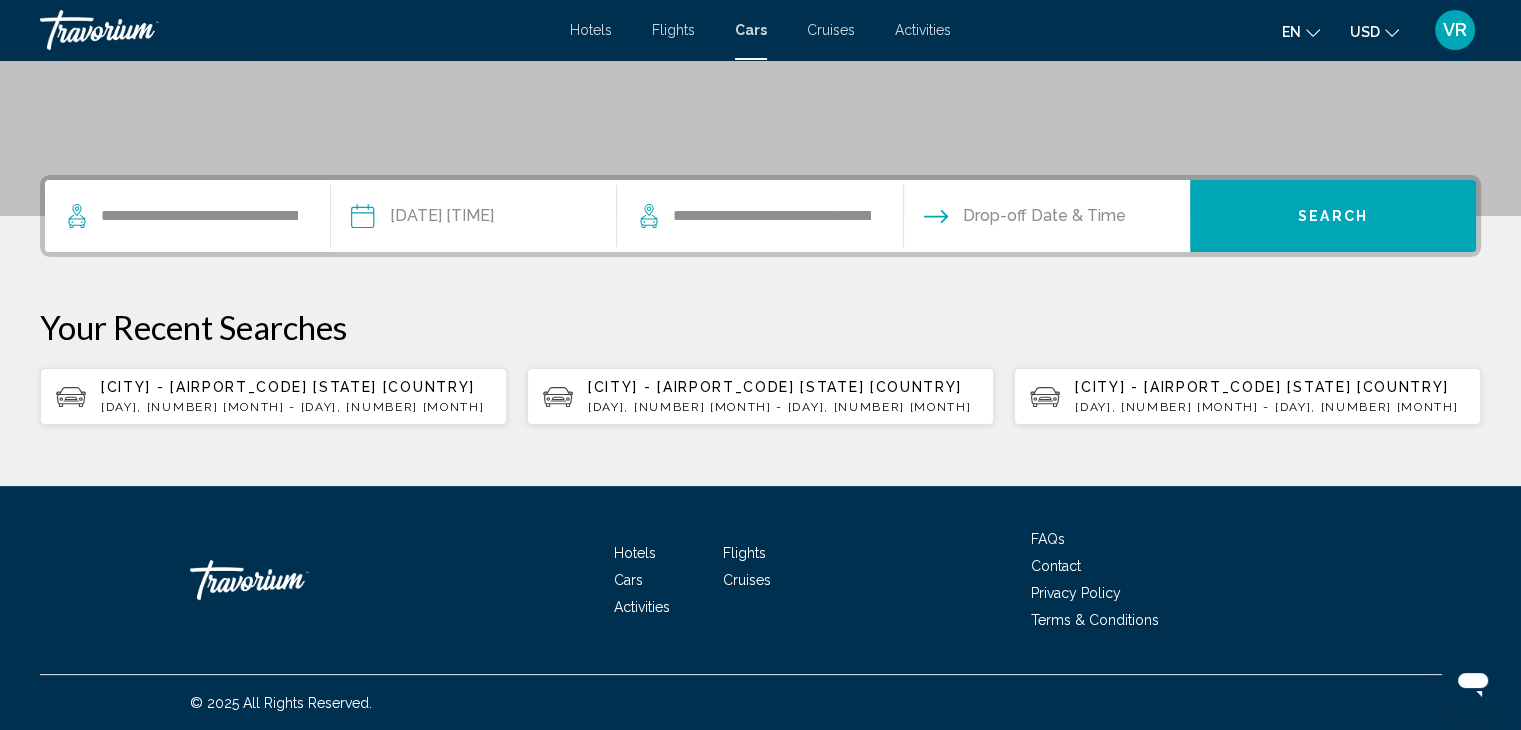 click at bounding box center (1046, 219) 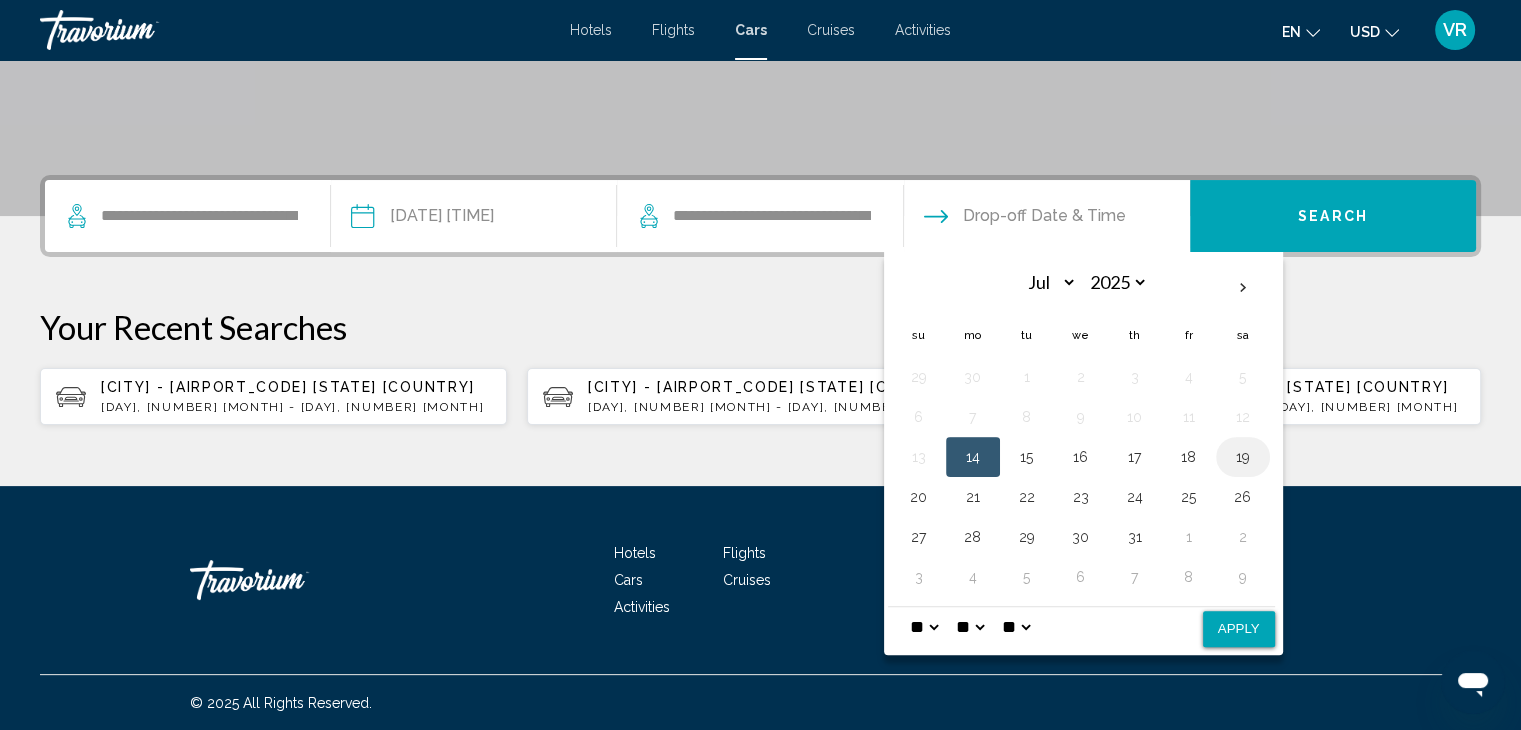 click on "19" at bounding box center (1243, 457) 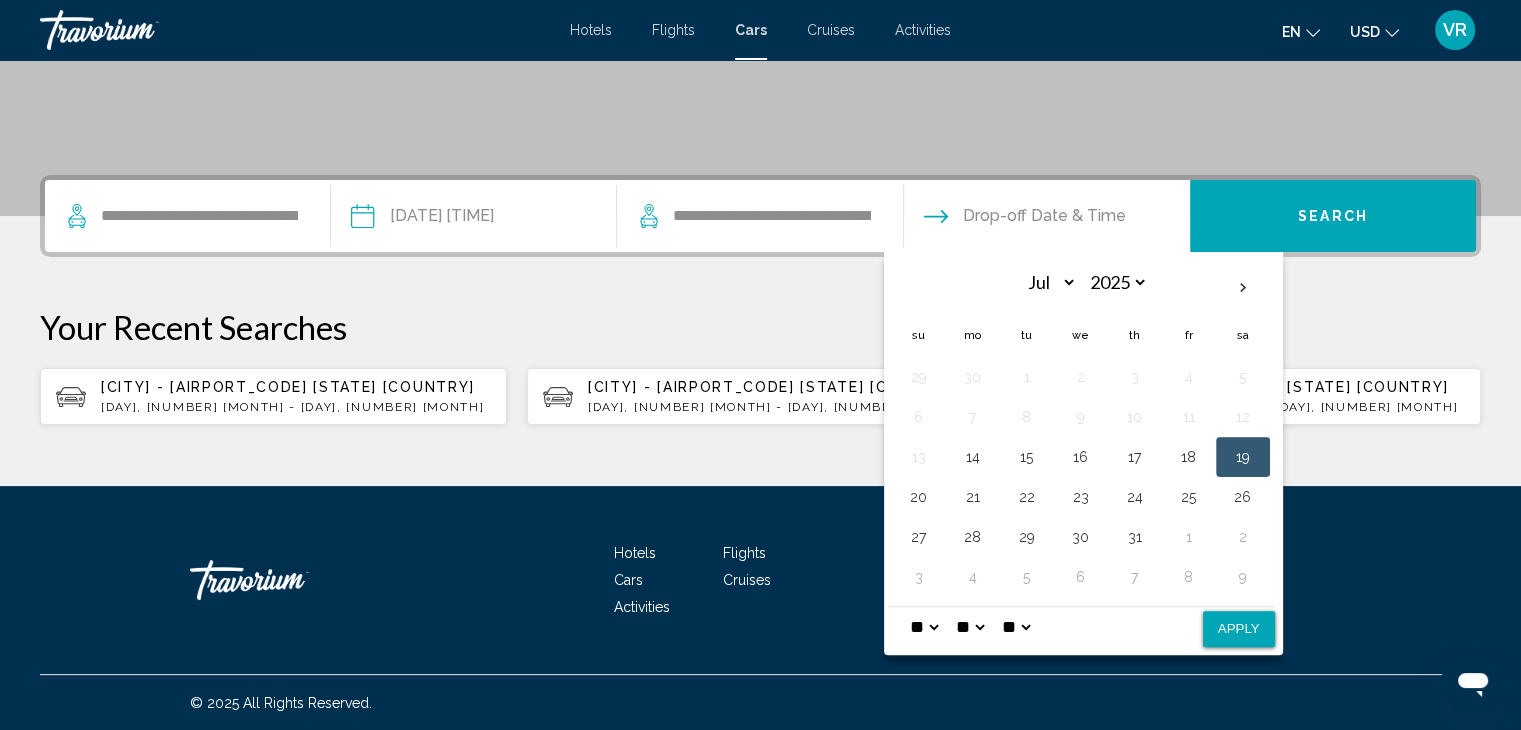 click on "* * * * * * * * * ** ** **" at bounding box center [924, 627] 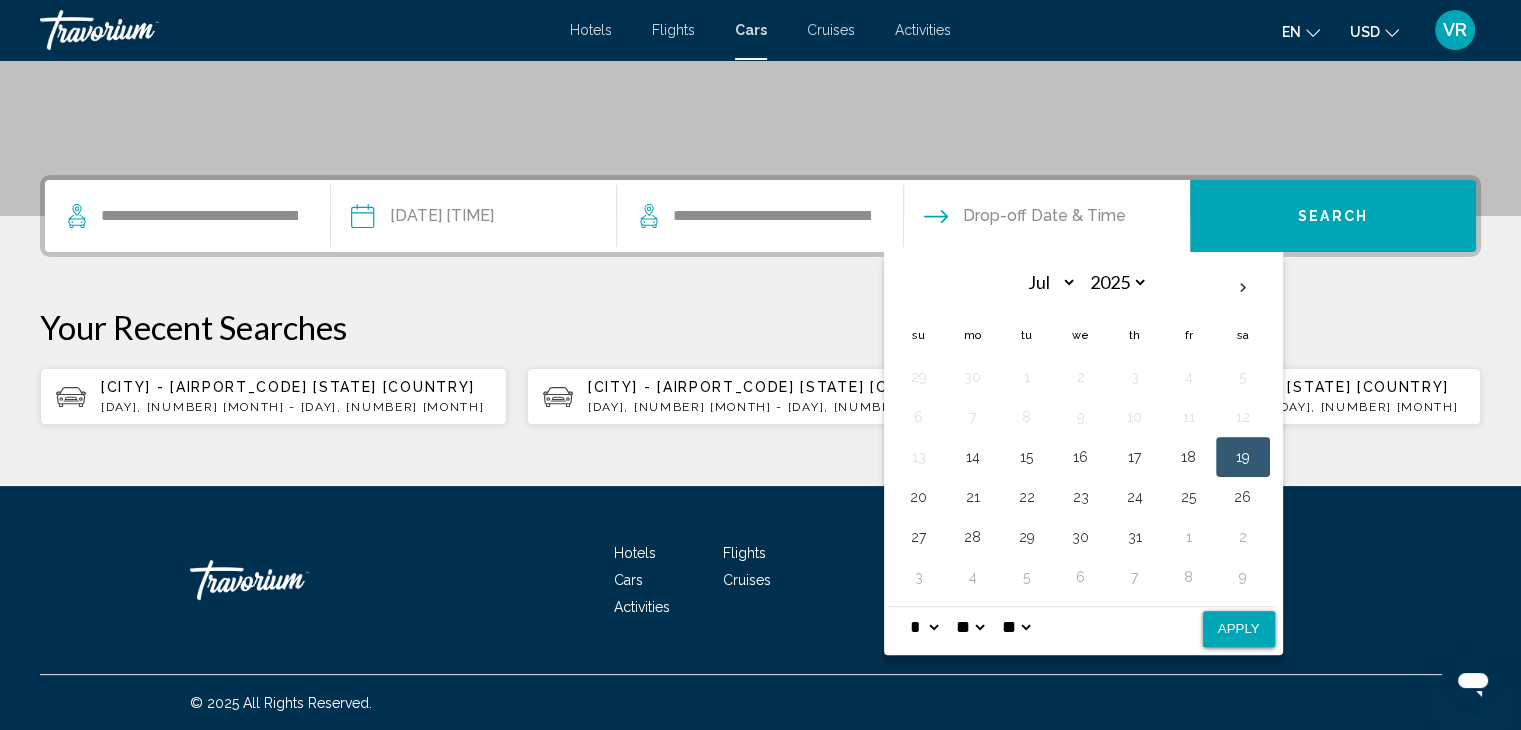 click on "Apply" at bounding box center [1239, 629] 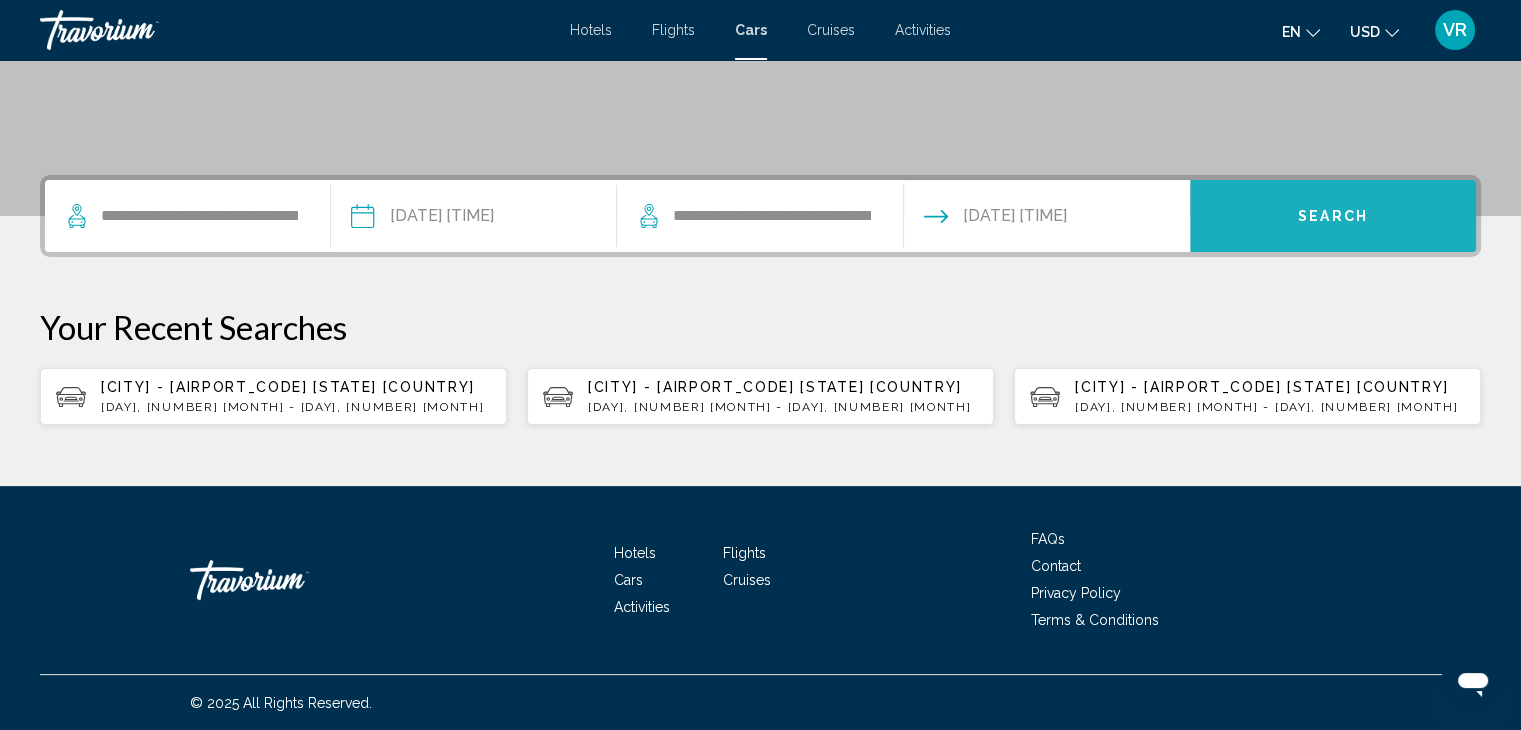click on "Search" at bounding box center (1333, 217) 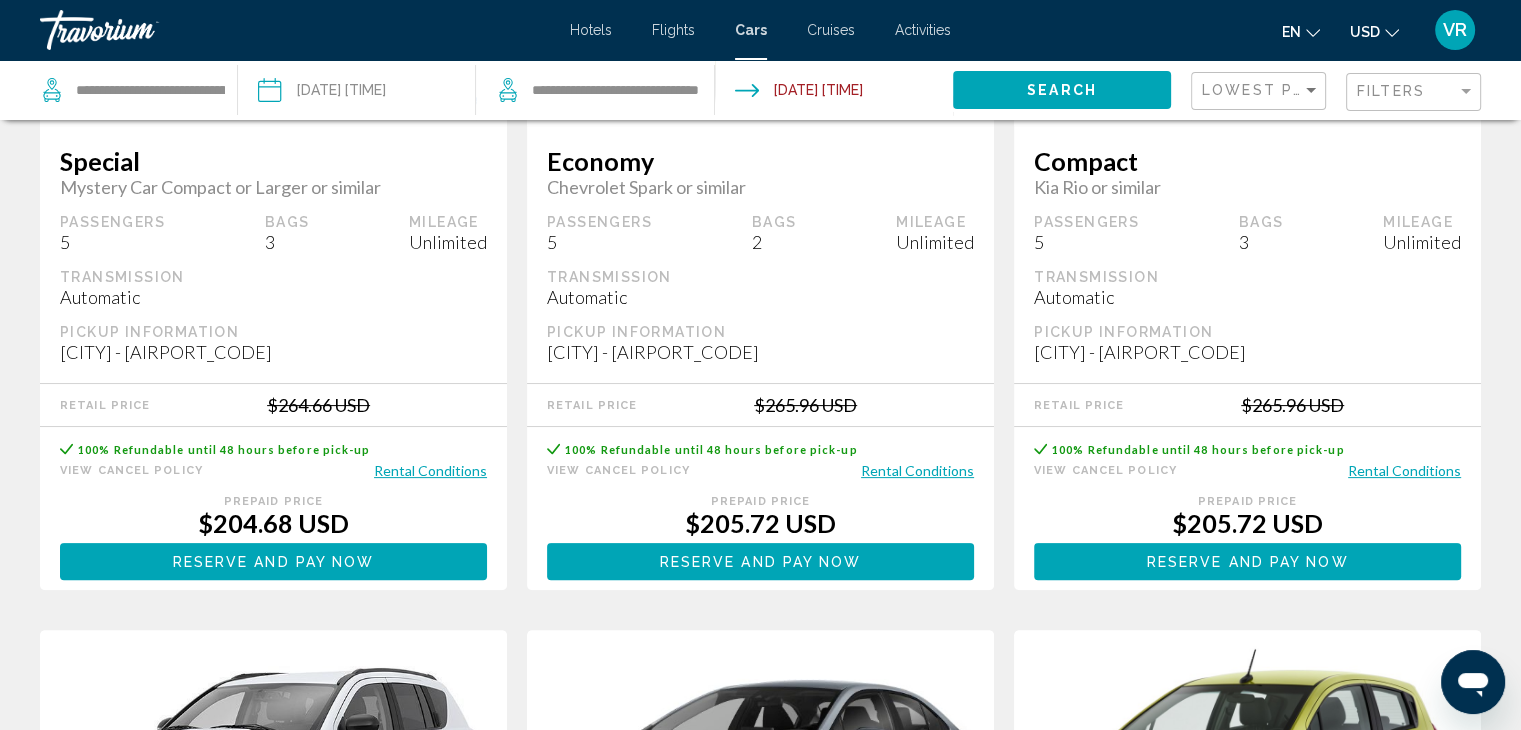 scroll, scrollTop: 0, scrollLeft: 0, axis: both 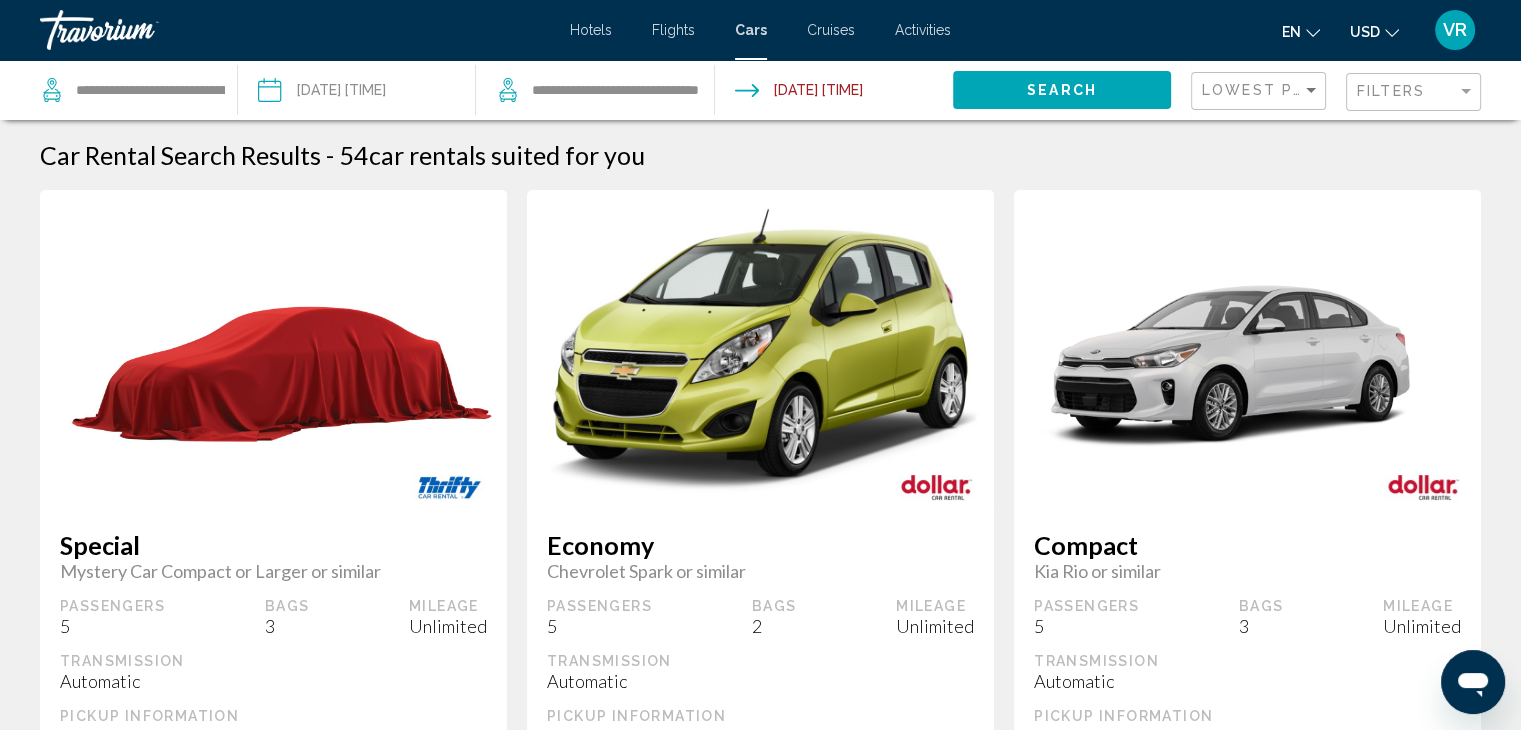 click on "Car Rental Search Results  -   54  car rentals suited for you Save  NaN%  Special Mystery Car Compact or Larger or similar Passengers 5 Bags 3 Mileage Unlimited Transmission Automatic Pickup Information [CITY] - [AIRPORT_CODE] [STATE] Retail Price  $264.66 USD  You save
100% Refundable until 48 hours before pick-up View Cancel Policy Rental Conditions Prepaid Price Postpaid Price  $204.68 USD  when redeeming 0  Points Reserve and pay now Reserve and pay later You earn  0  Points Save  NaN%  Economy Chevrolet Spark or similar Passengers 5 Bags 2 Mileage Unlimited Transmission Automatic Pickup Information [CITY] - [AIRPORT_CODE] [STATE] Retail Price  $265.96 USD  You save
100% Refundable until 48 hours before pick-up View Cancel Policy Rental Conditions Prepaid Price Postpaid Price  $205.72 USD  when redeeming 0  Points Reserve and pay now Reserve and pay later You earn  0  Points Save  NaN%  Compact Kia Rio or similar Passengers 5 Bags 3 Mileage Unlimited Transmission Automatic    5 2" at bounding box center [760, 1833] 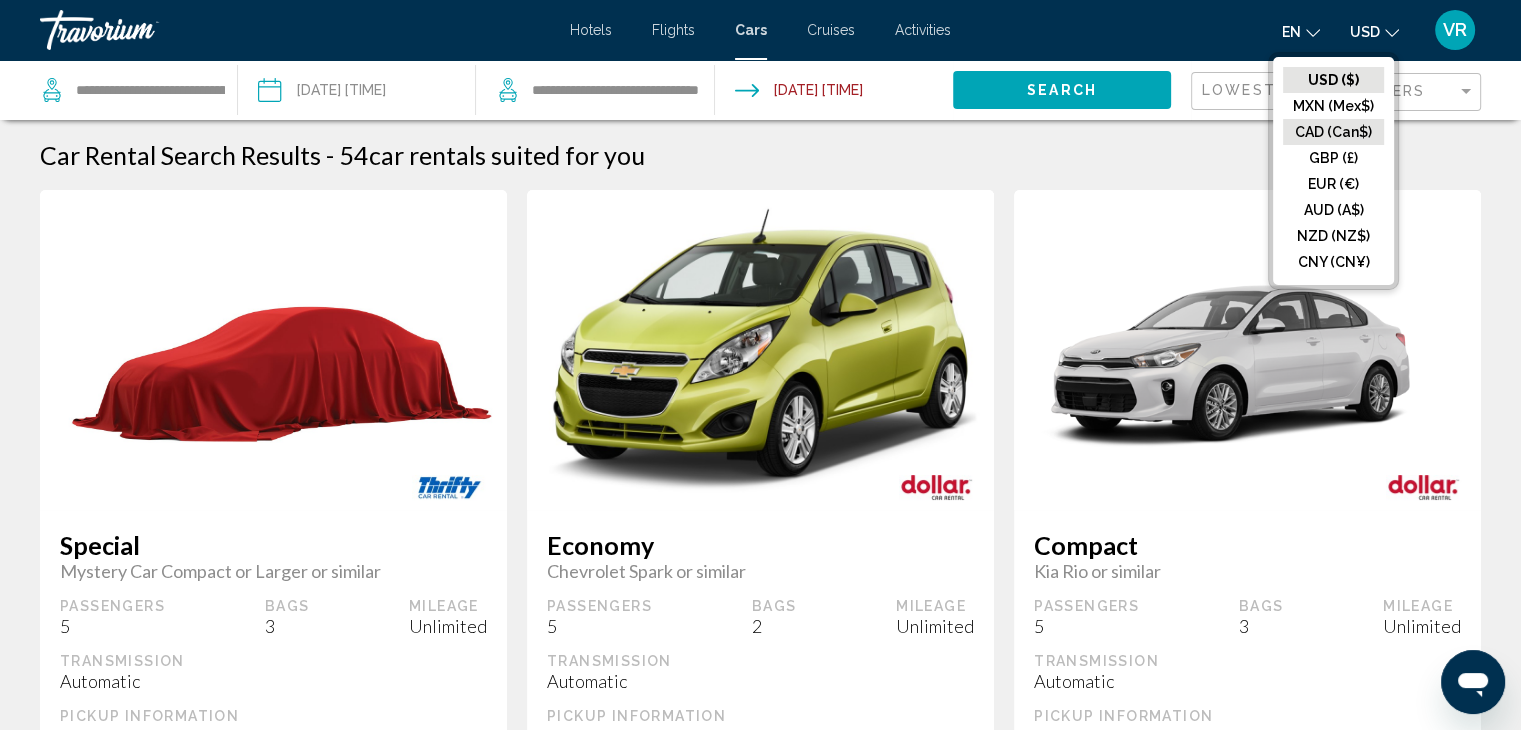 click on "CAD (Can$)" 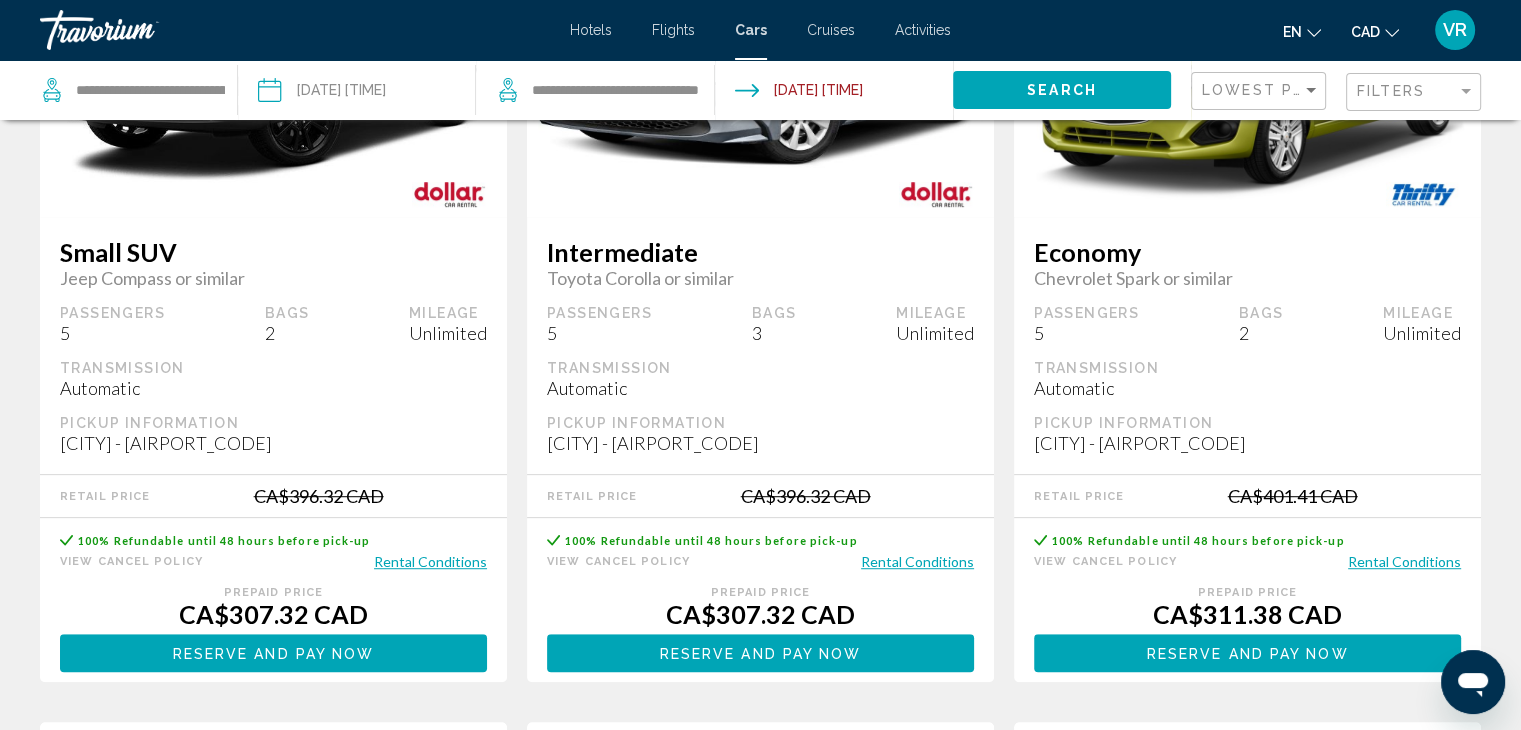 scroll, scrollTop: 1120, scrollLeft: 0, axis: vertical 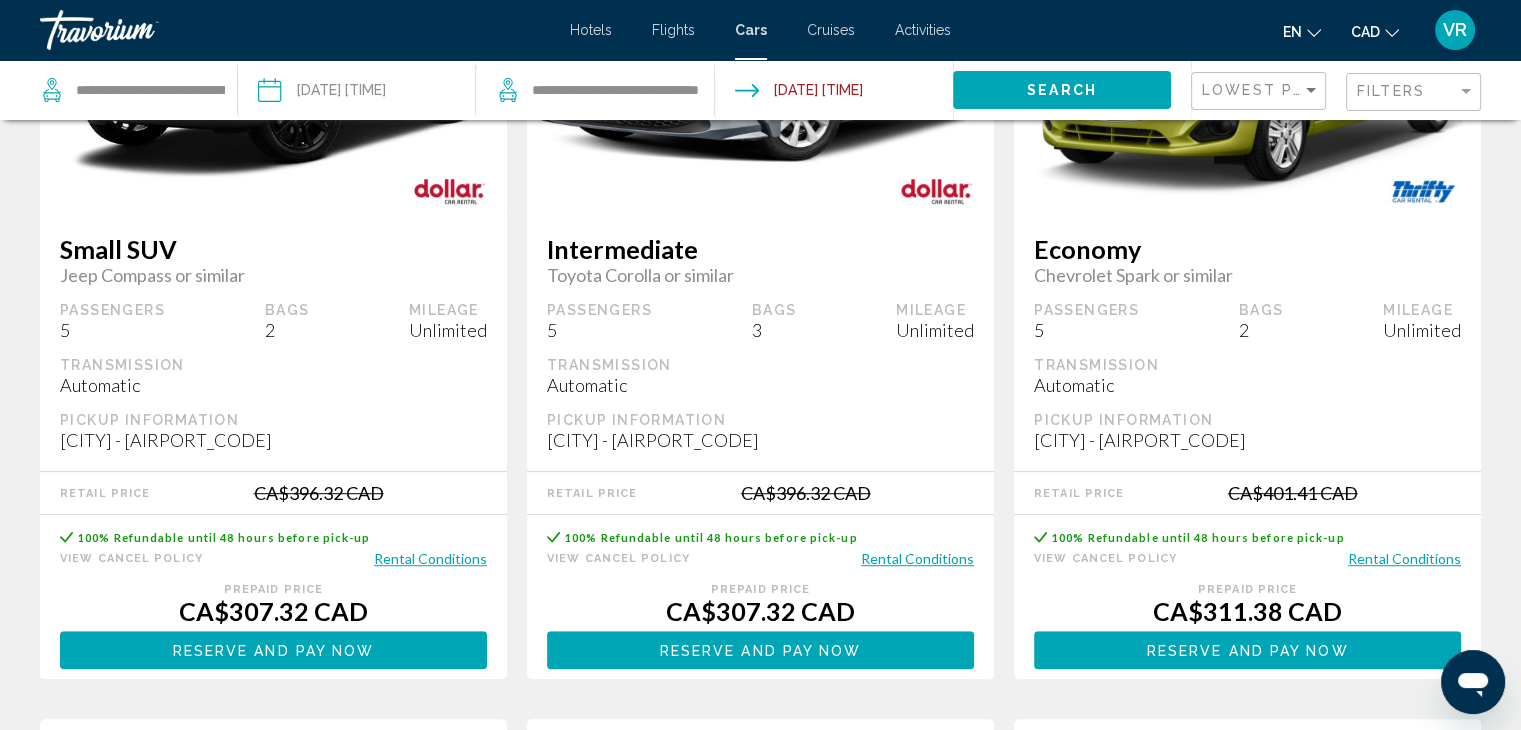 click on "Reserve and pay now" at bounding box center [274, -174] 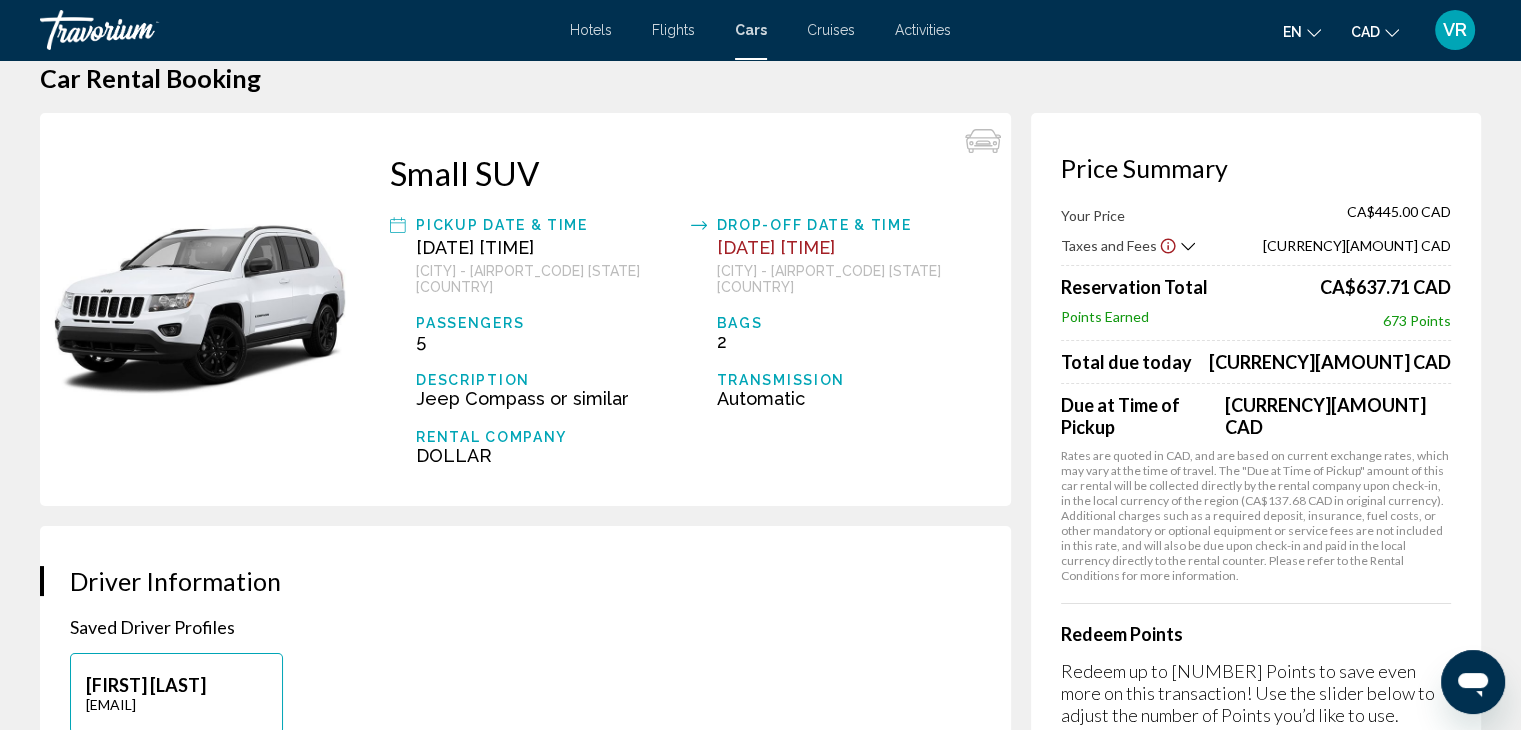scroll, scrollTop: 40, scrollLeft: 0, axis: vertical 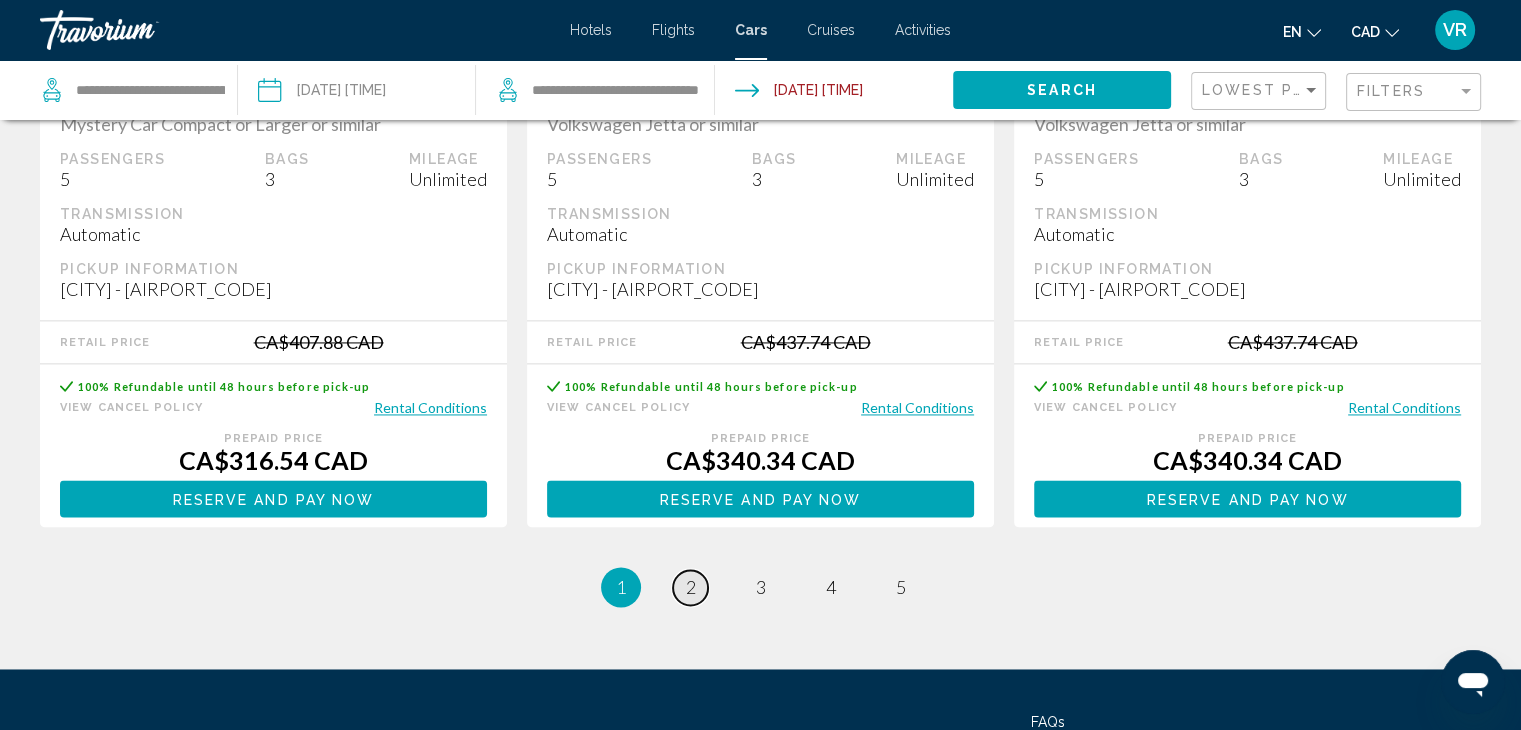 click on "2" at bounding box center (691, 587) 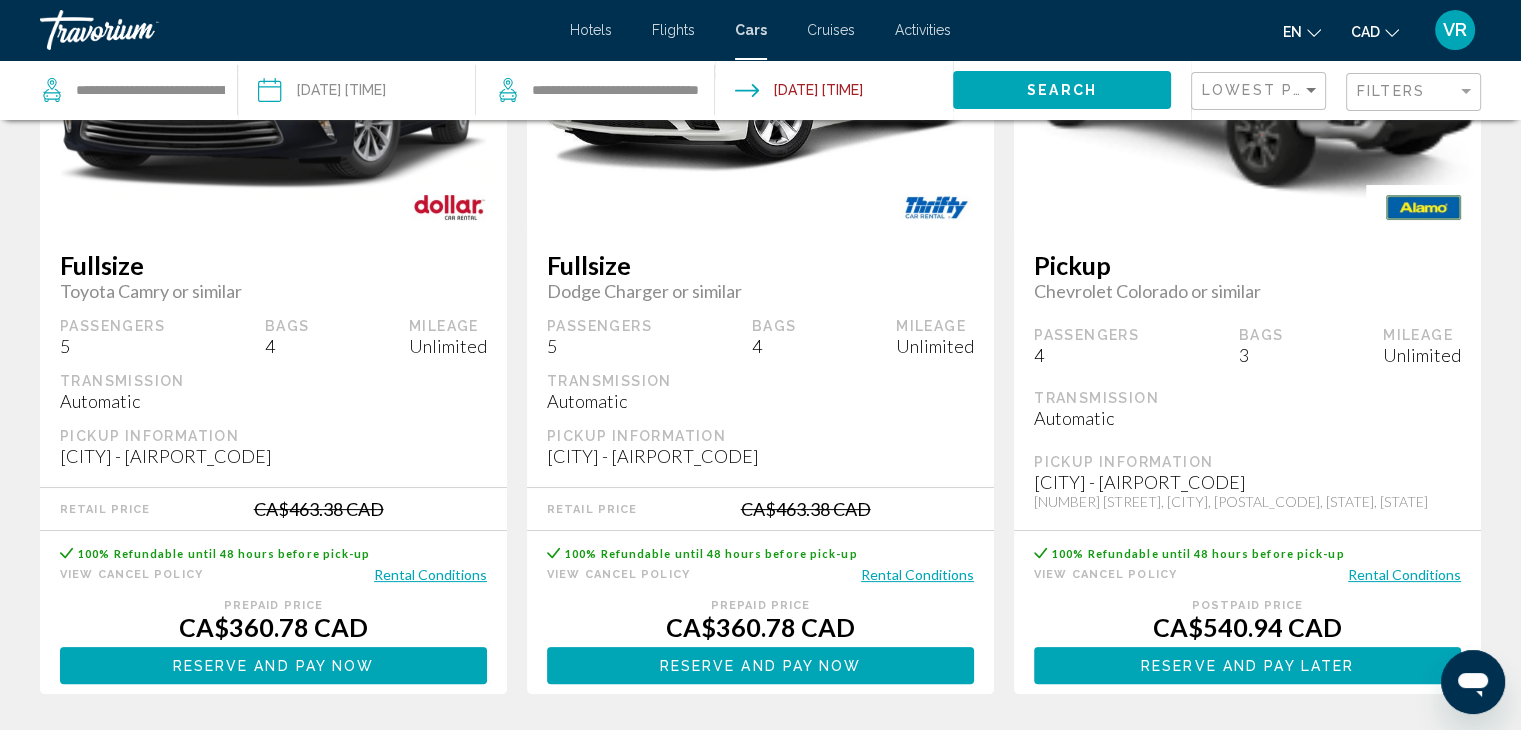 scroll, scrollTop: 320, scrollLeft: 0, axis: vertical 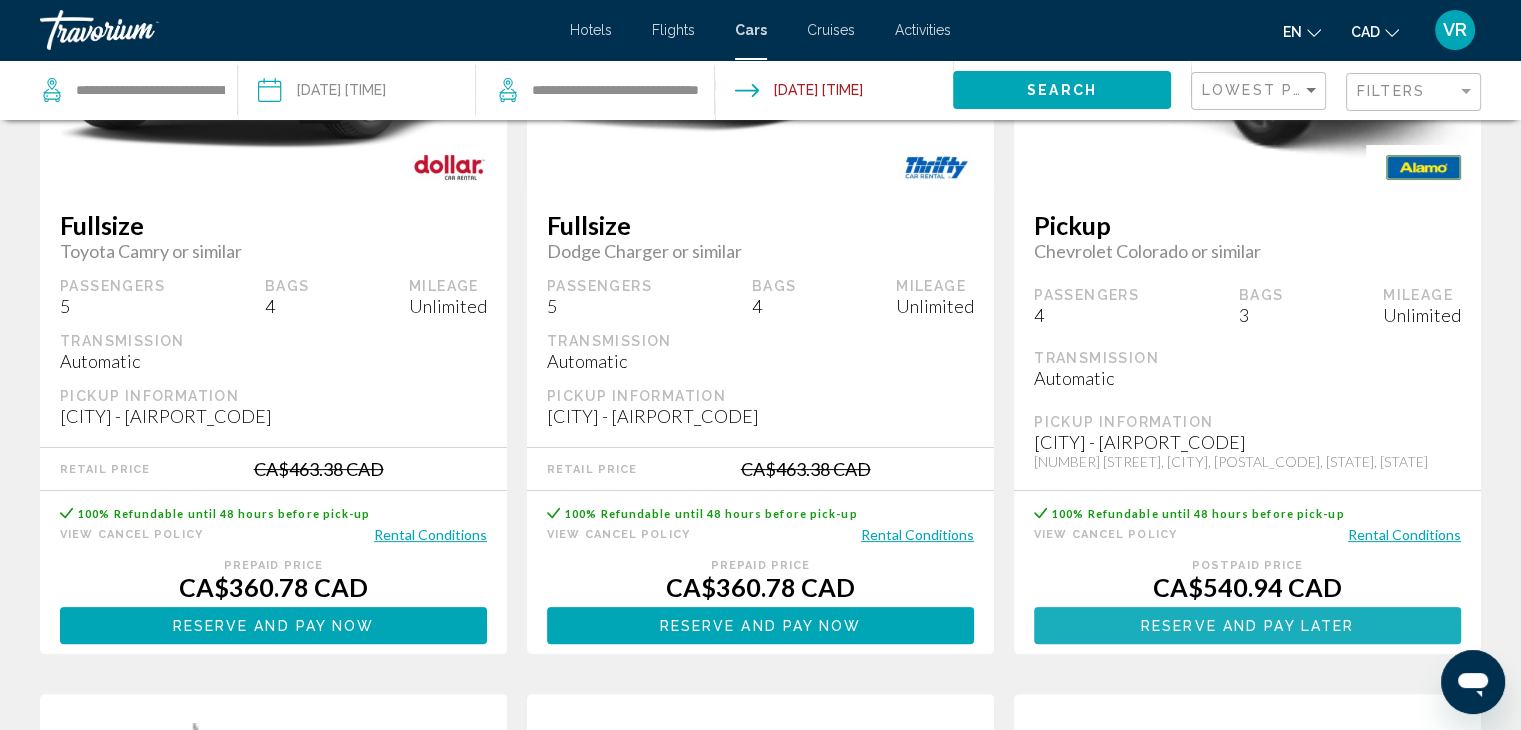click on "Reserve and pay later" at bounding box center [1247, 626] 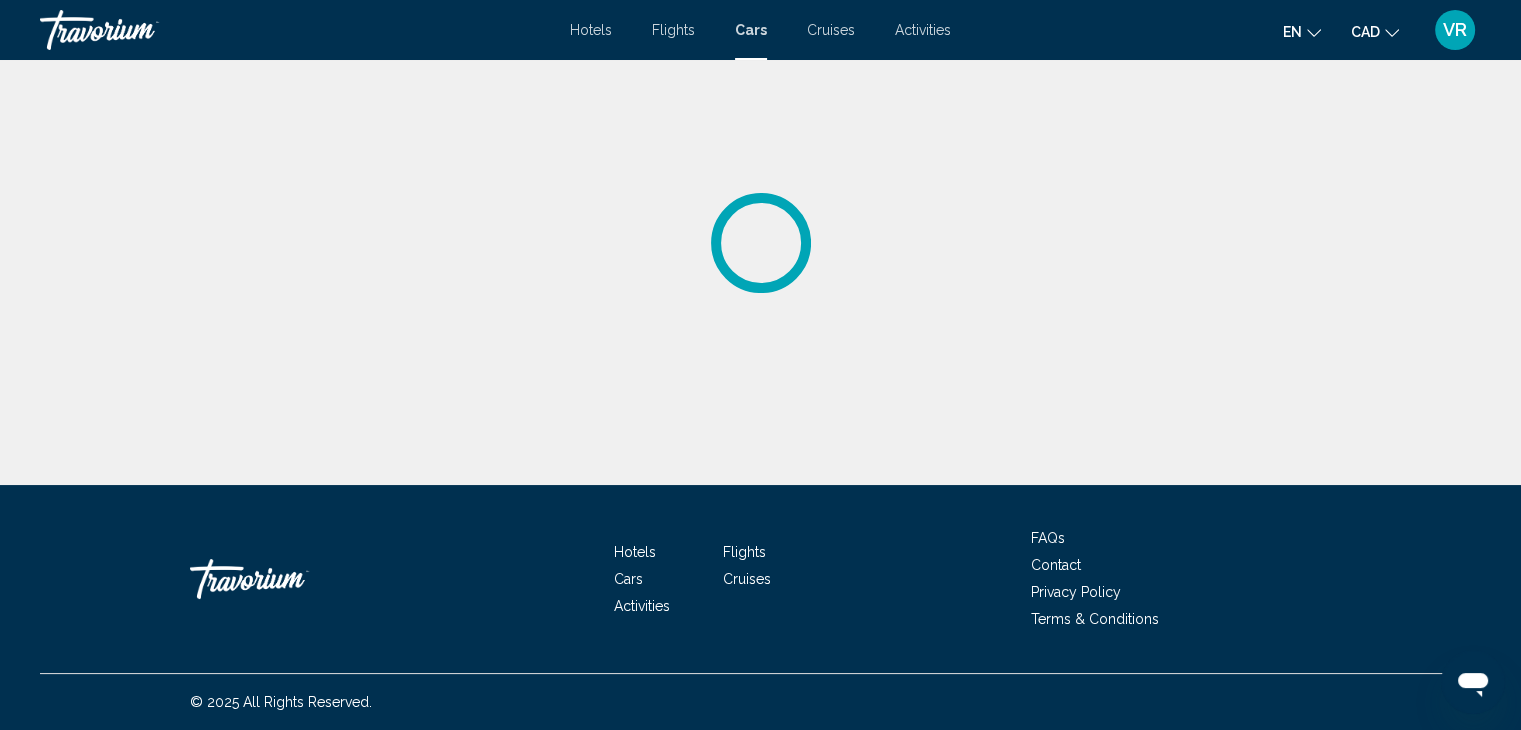 scroll, scrollTop: 0, scrollLeft: 0, axis: both 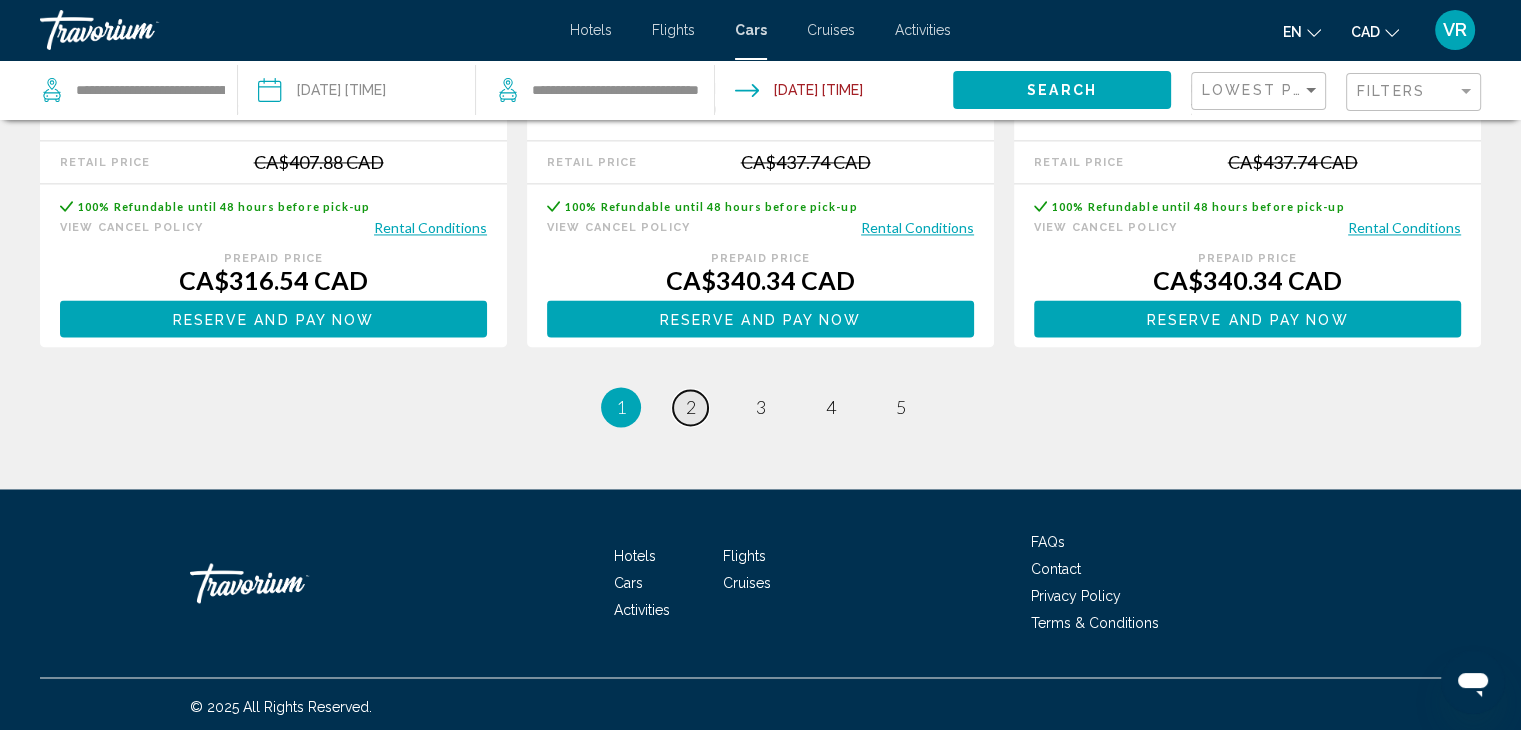 click on "page  2" at bounding box center [690, 407] 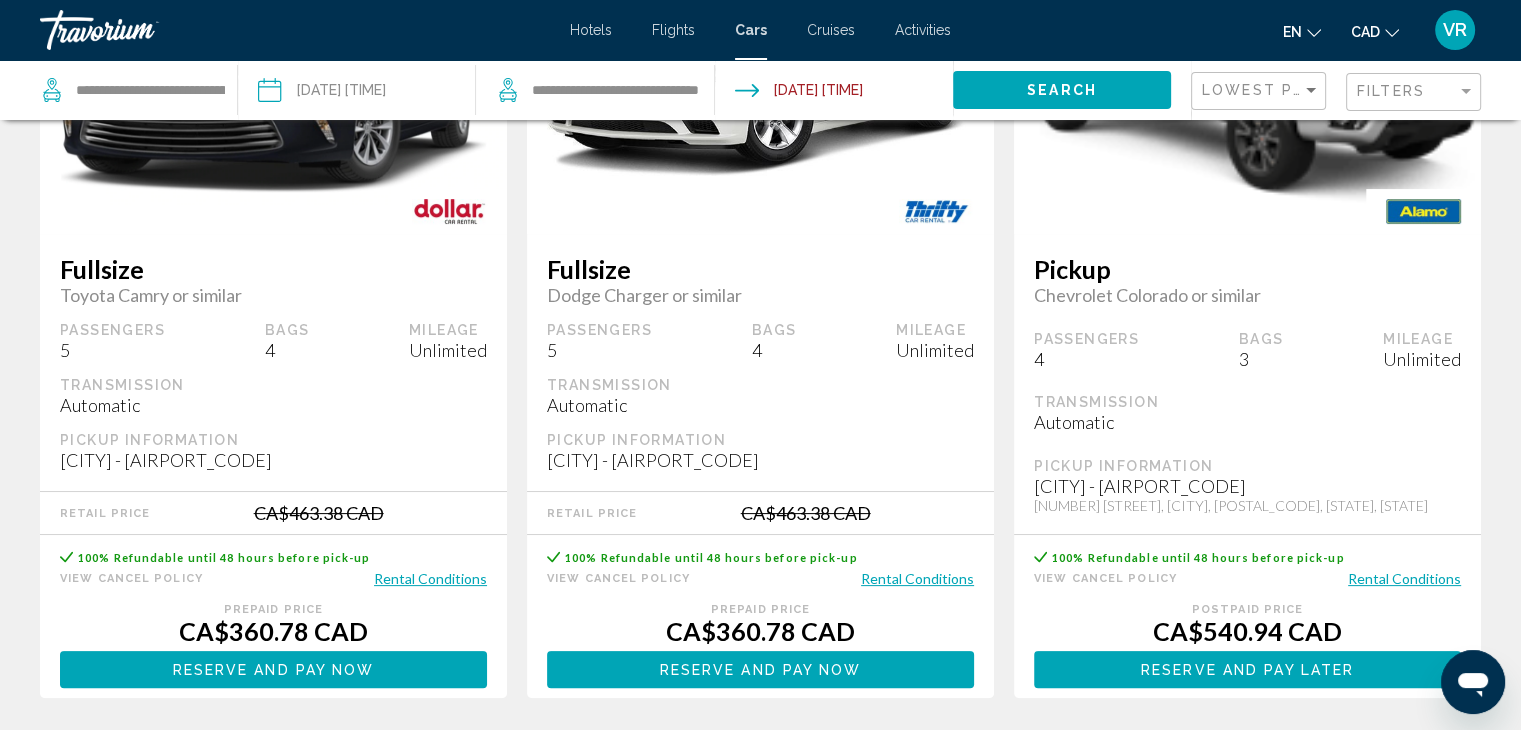 scroll, scrollTop: 280, scrollLeft: 0, axis: vertical 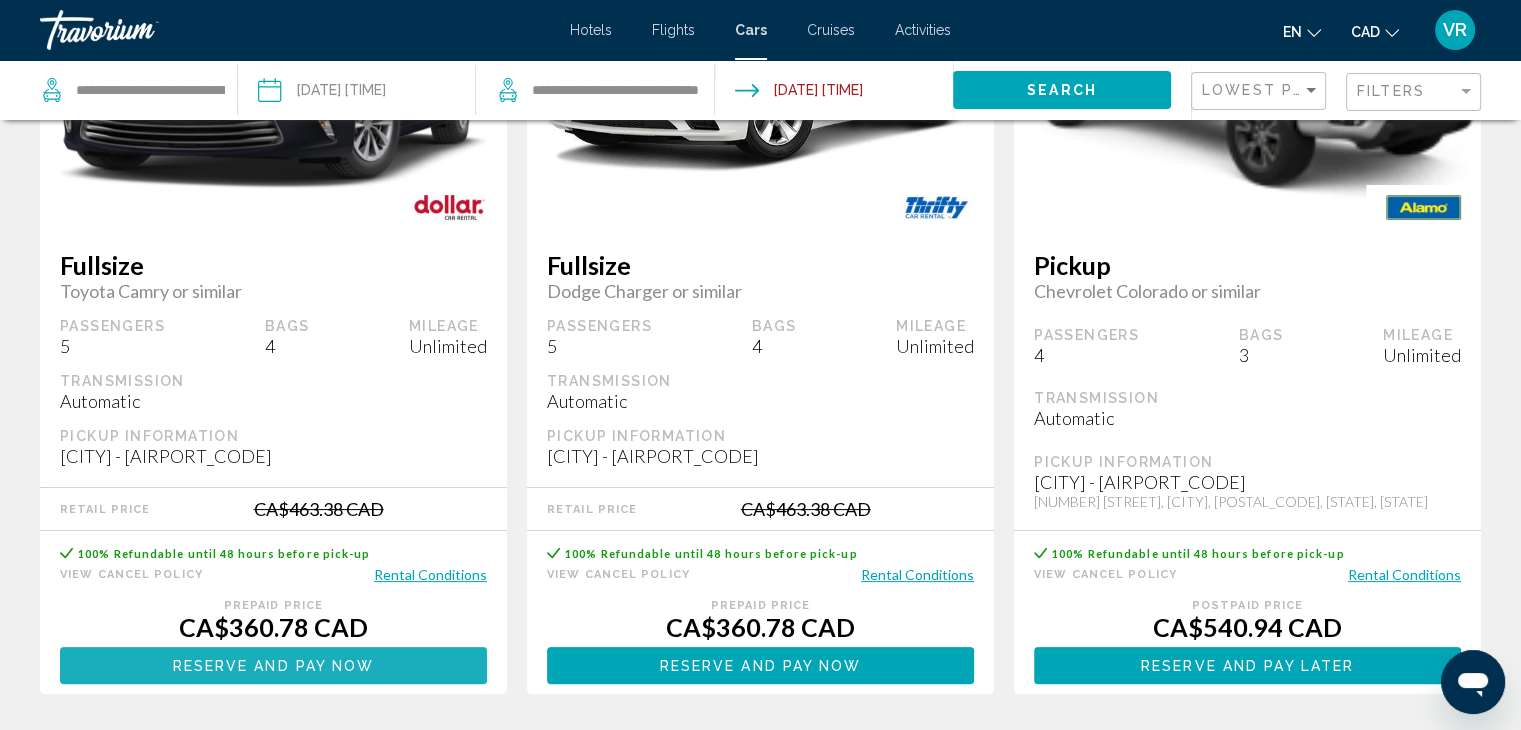 click on "Reserve and pay now" at bounding box center (274, 666) 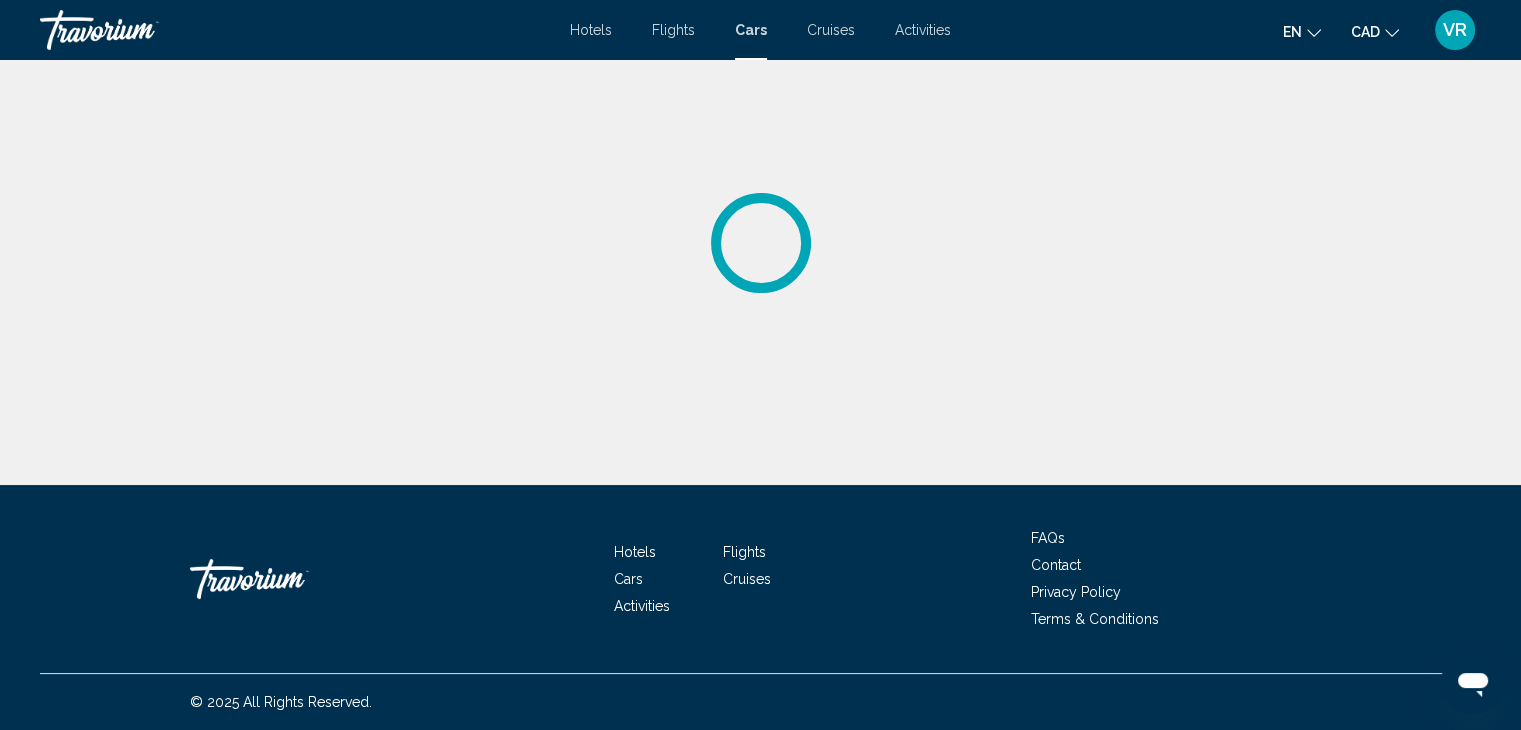 scroll, scrollTop: 0, scrollLeft: 0, axis: both 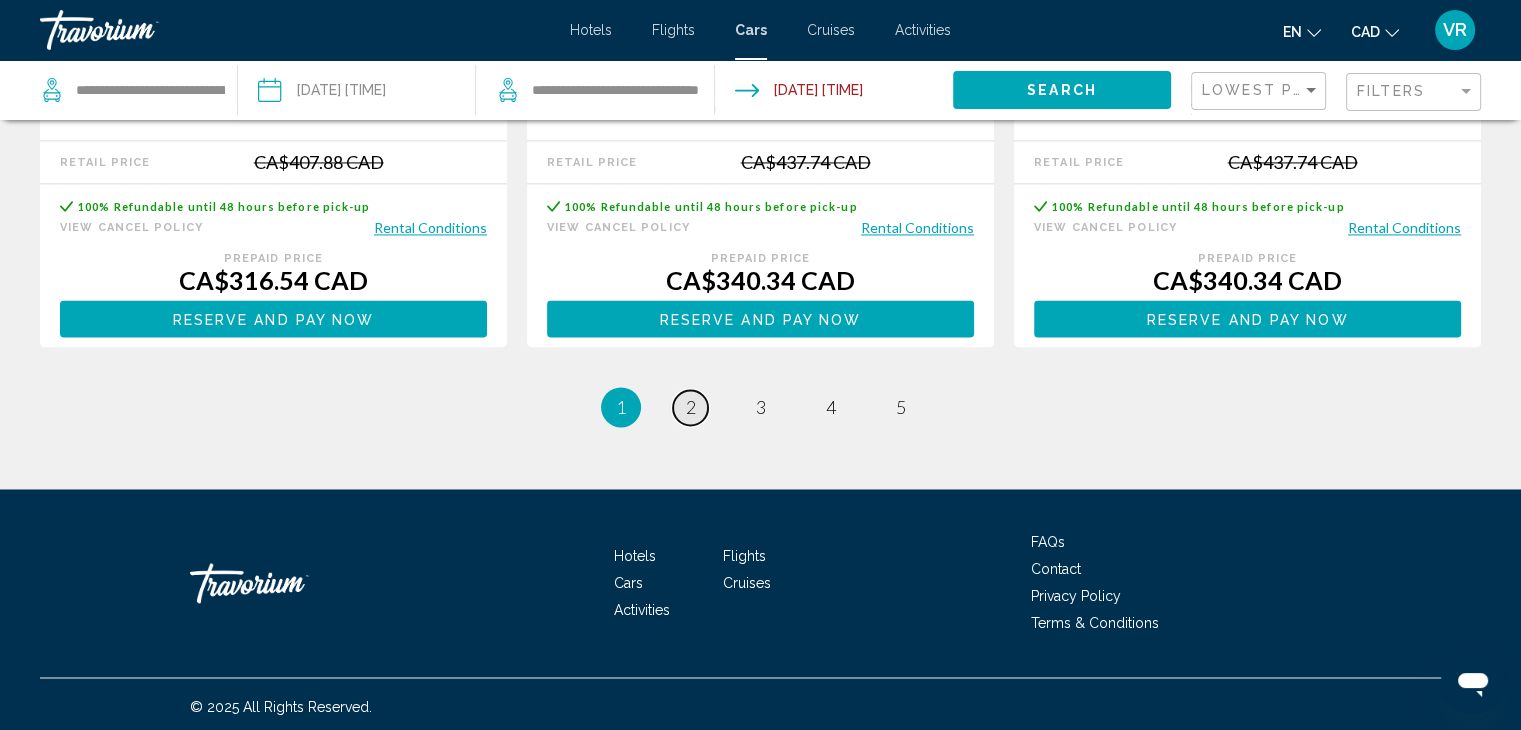 click on "2" at bounding box center [691, 407] 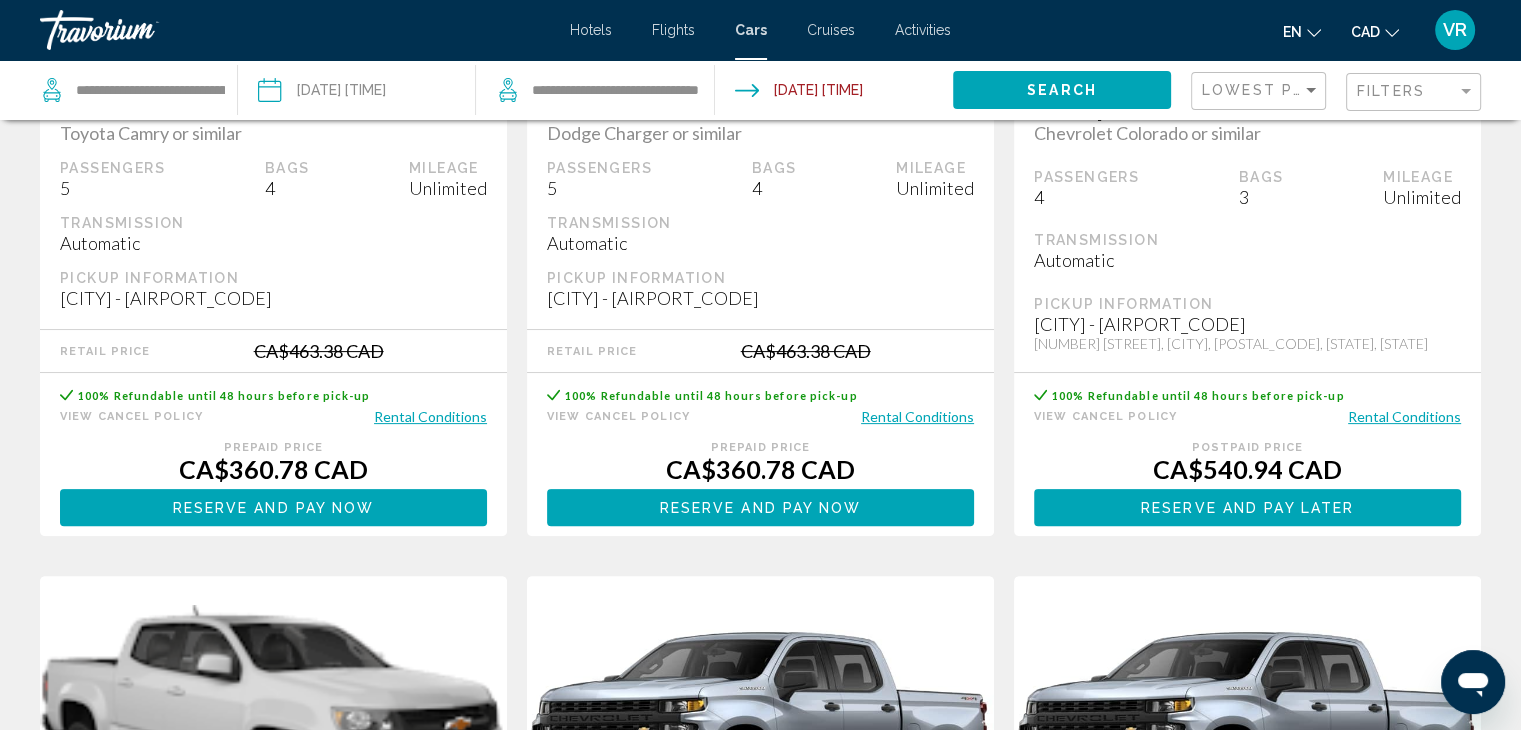 scroll, scrollTop: 440, scrollLeft: 0, axis: vertical 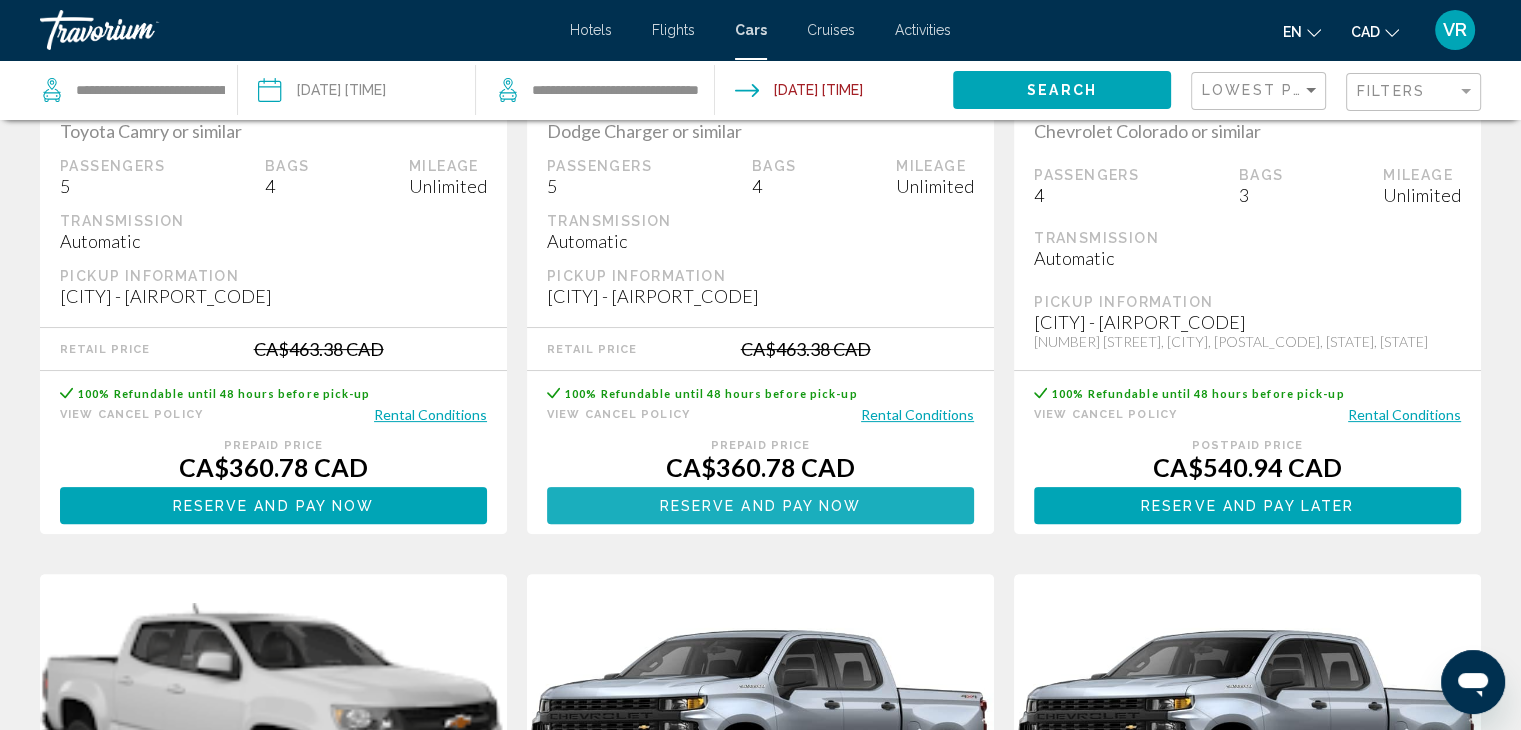 click on "Reserve and pay now" at bounding box center [761, 506] 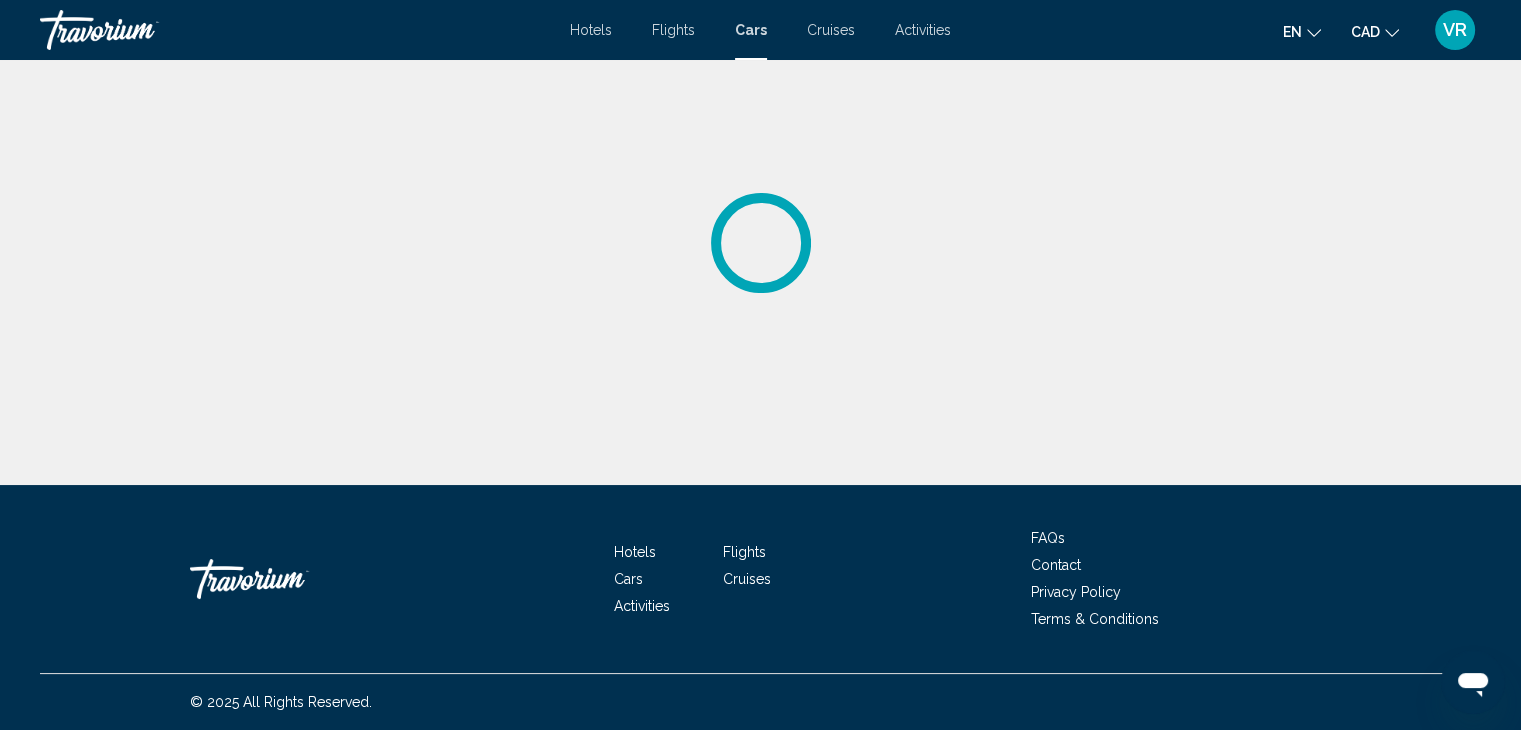 scroll, scrollTop: 0, scrollLeft: 0, axis: both 